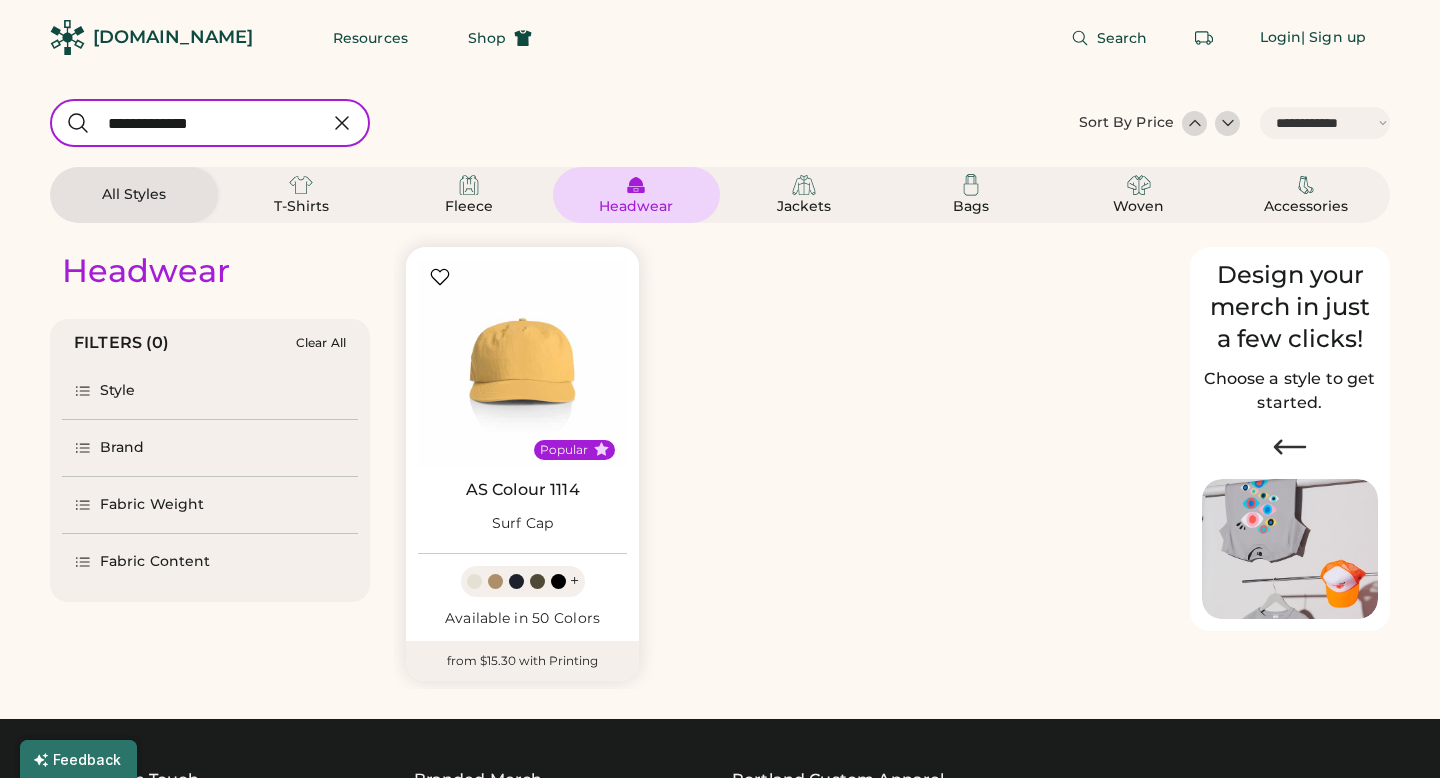 select on "*****" 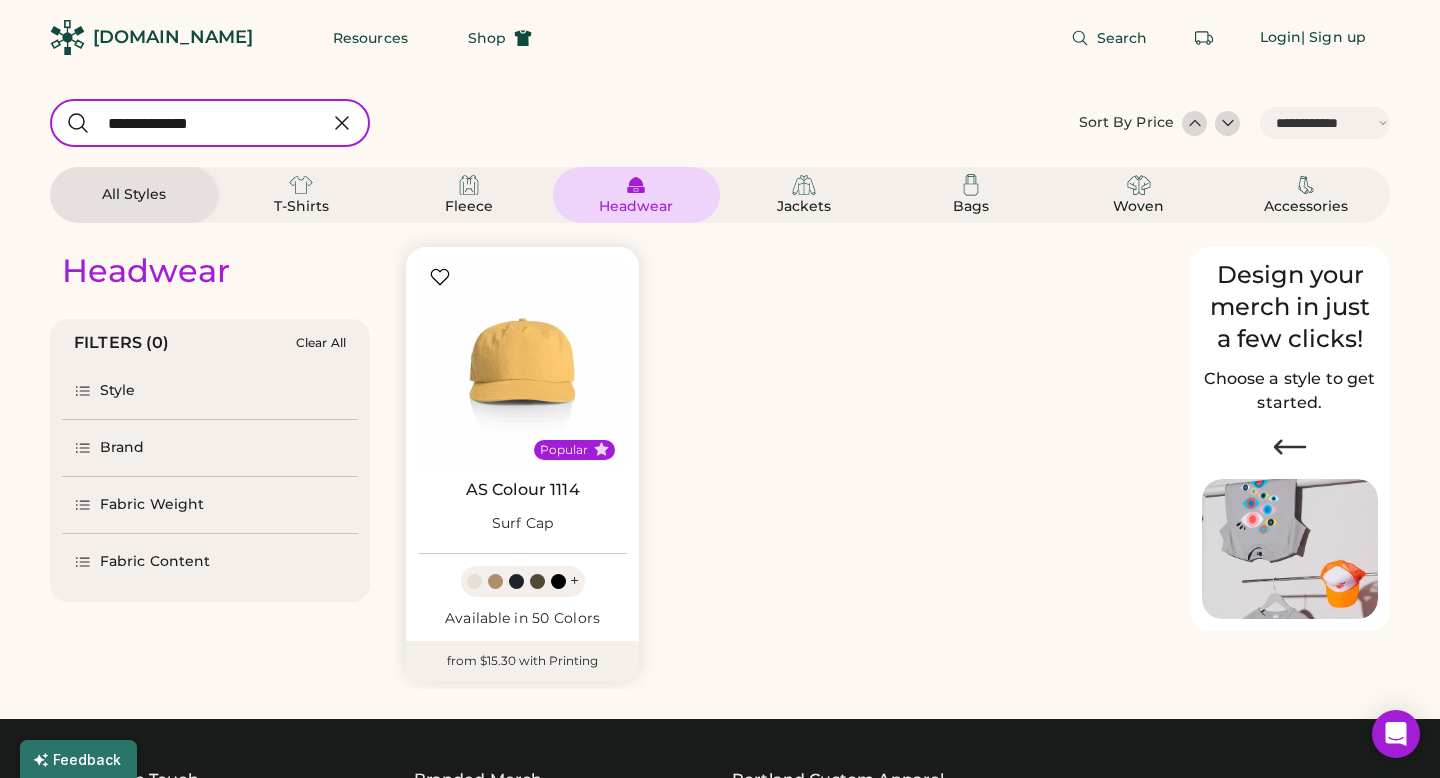 click 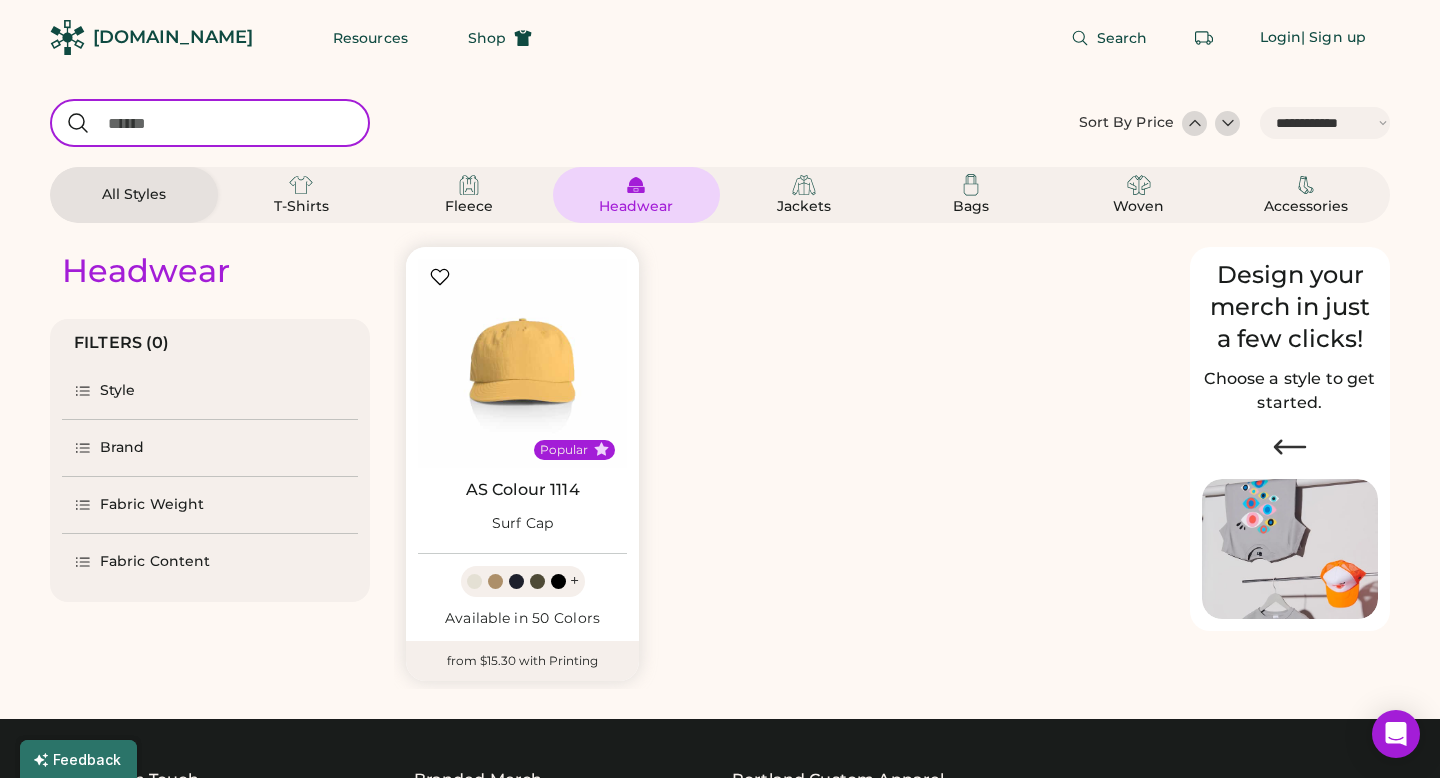 select on "*" 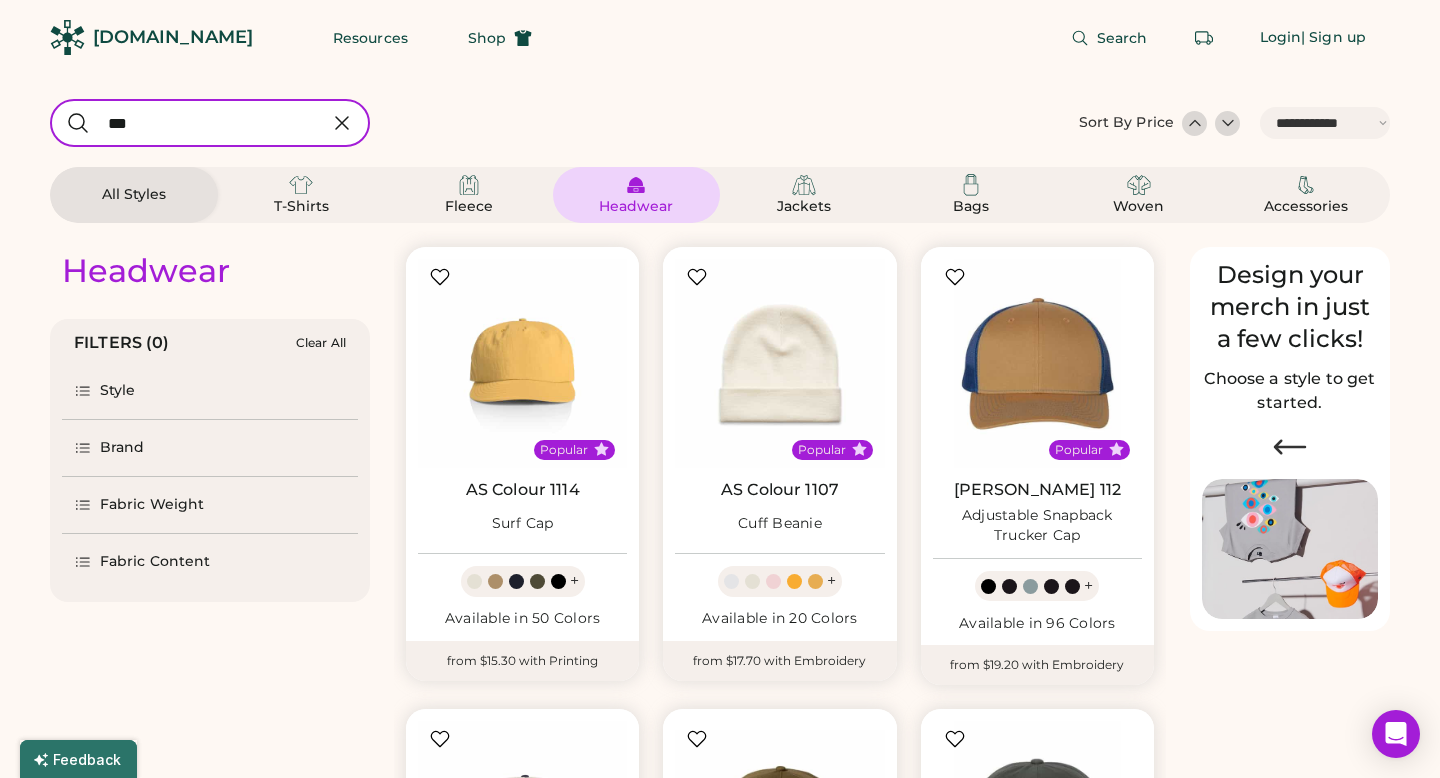 type on "****" 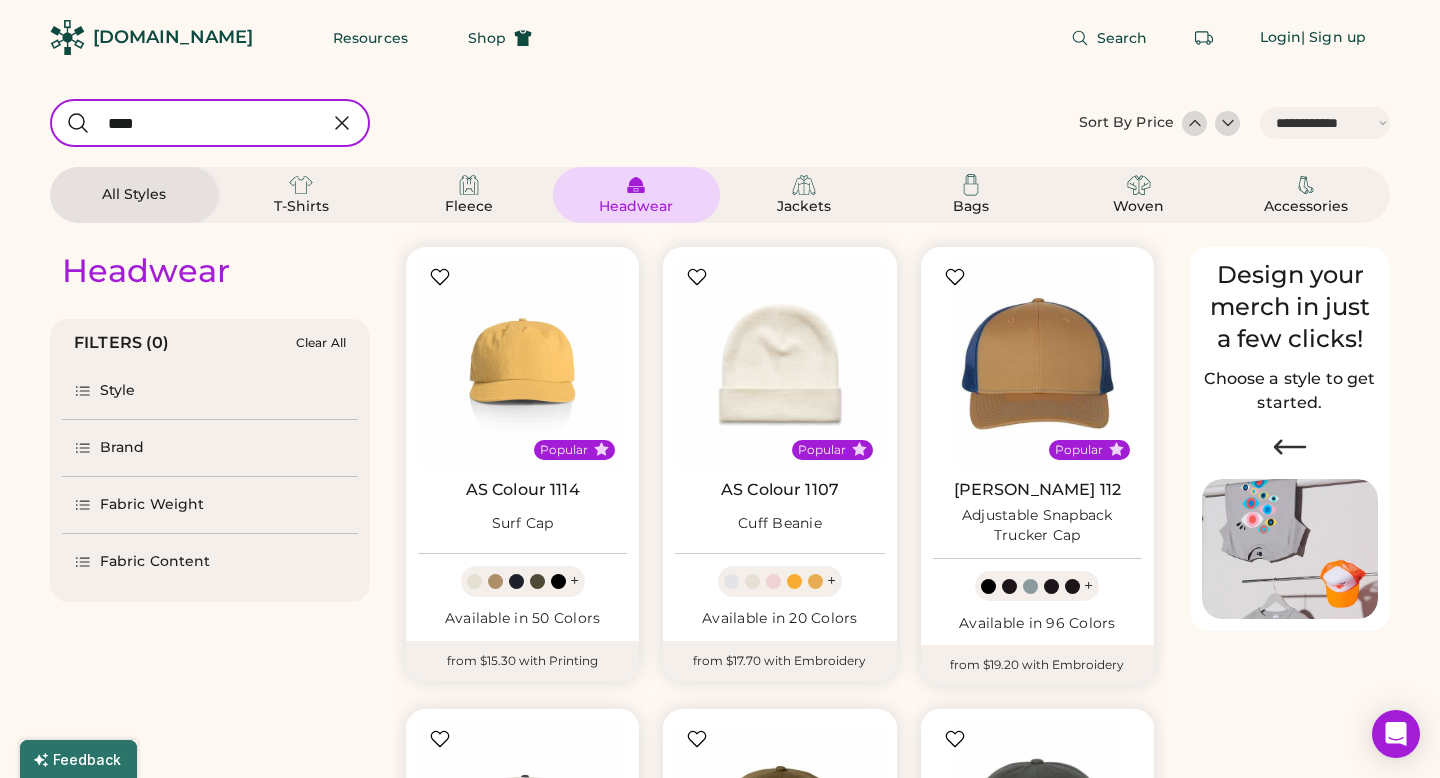select on "*" 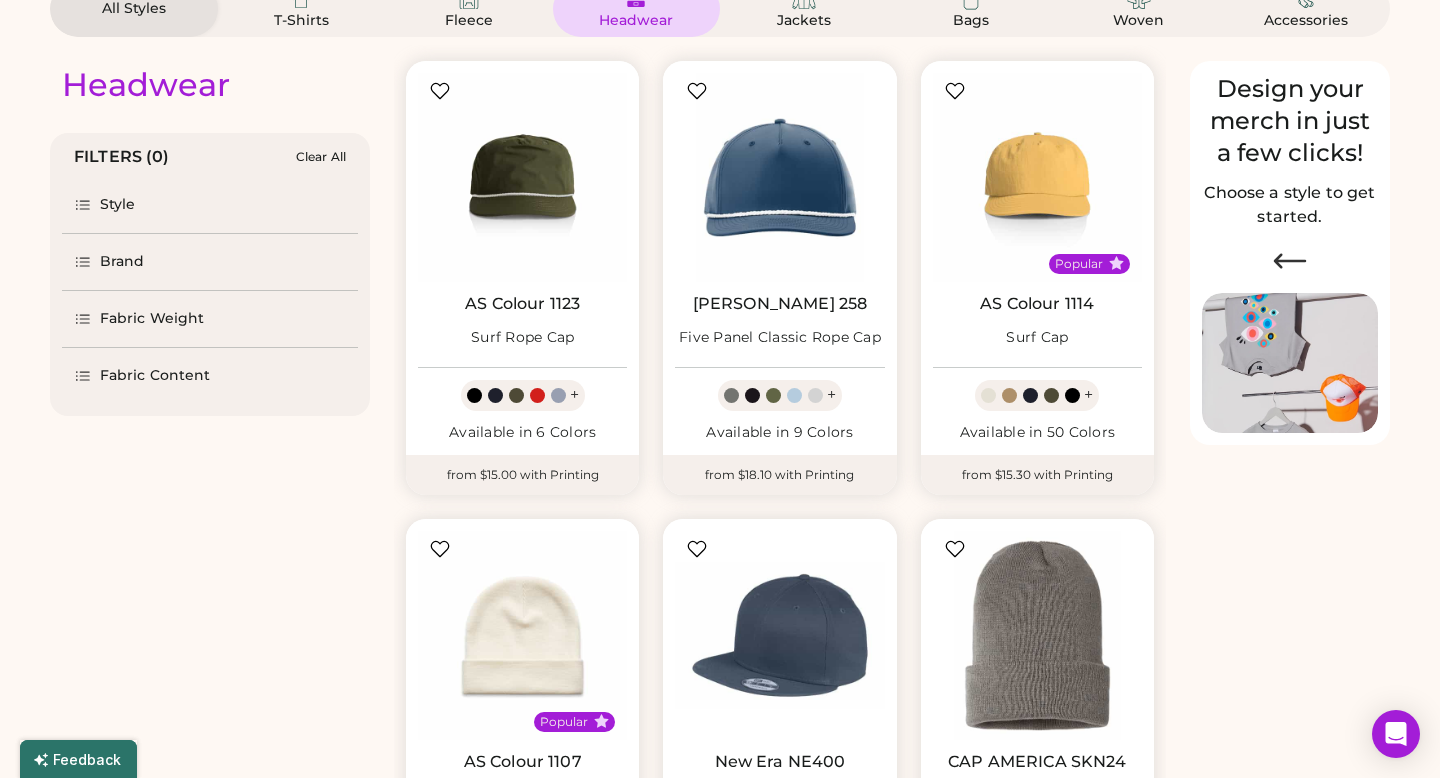 scroll, scrollTop: 174, scrollLeft: 0, axis: vertical 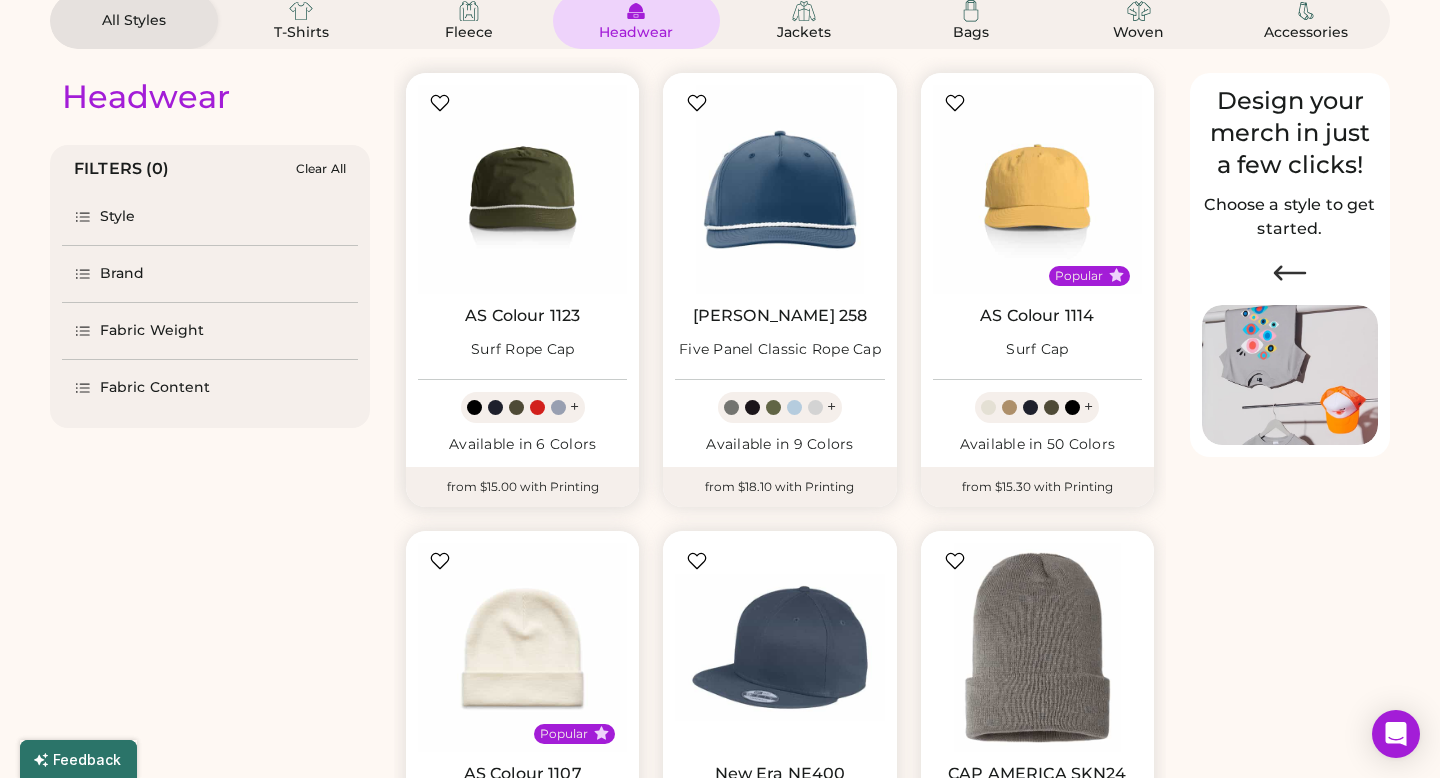 type on "****" 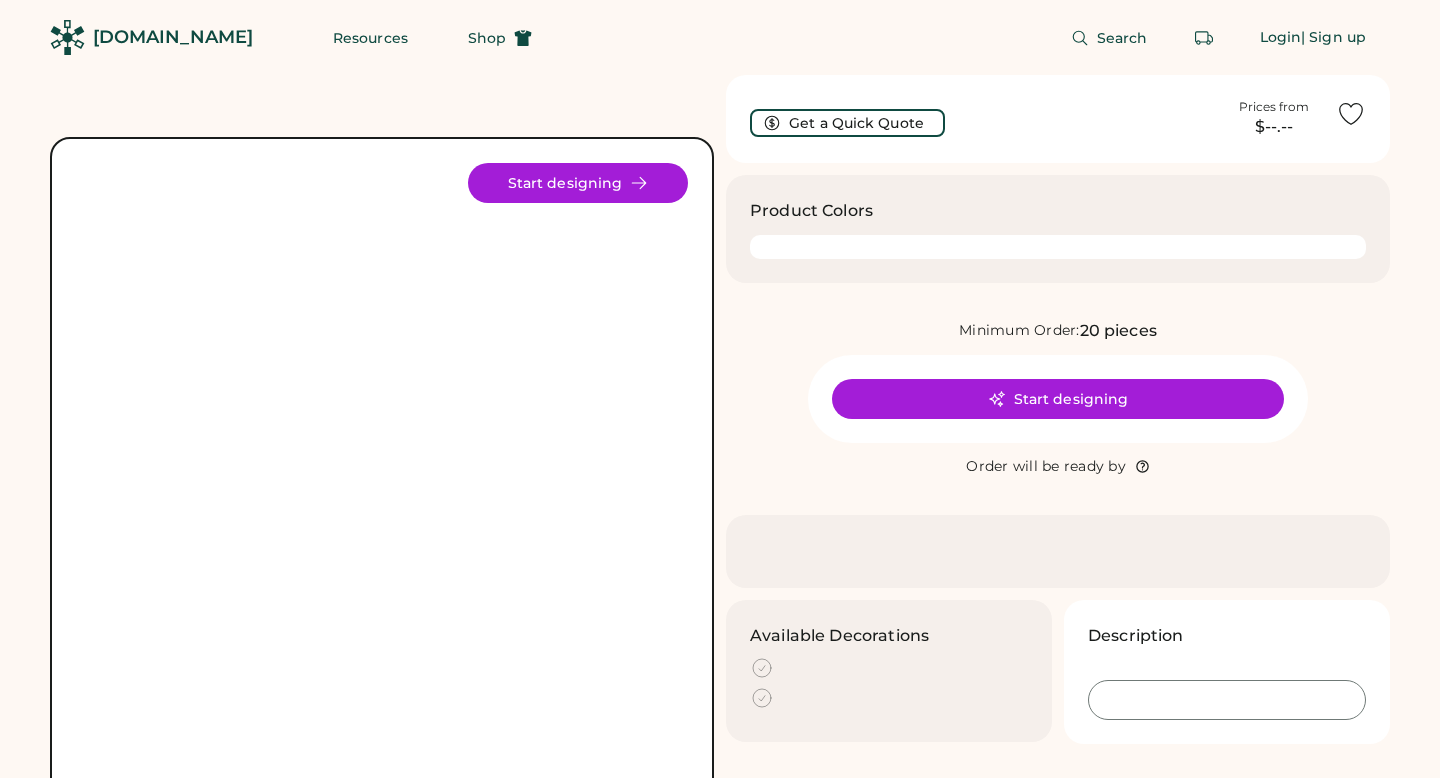 scroll, scrollTop: 0, scrollLeft: 0, axis: both 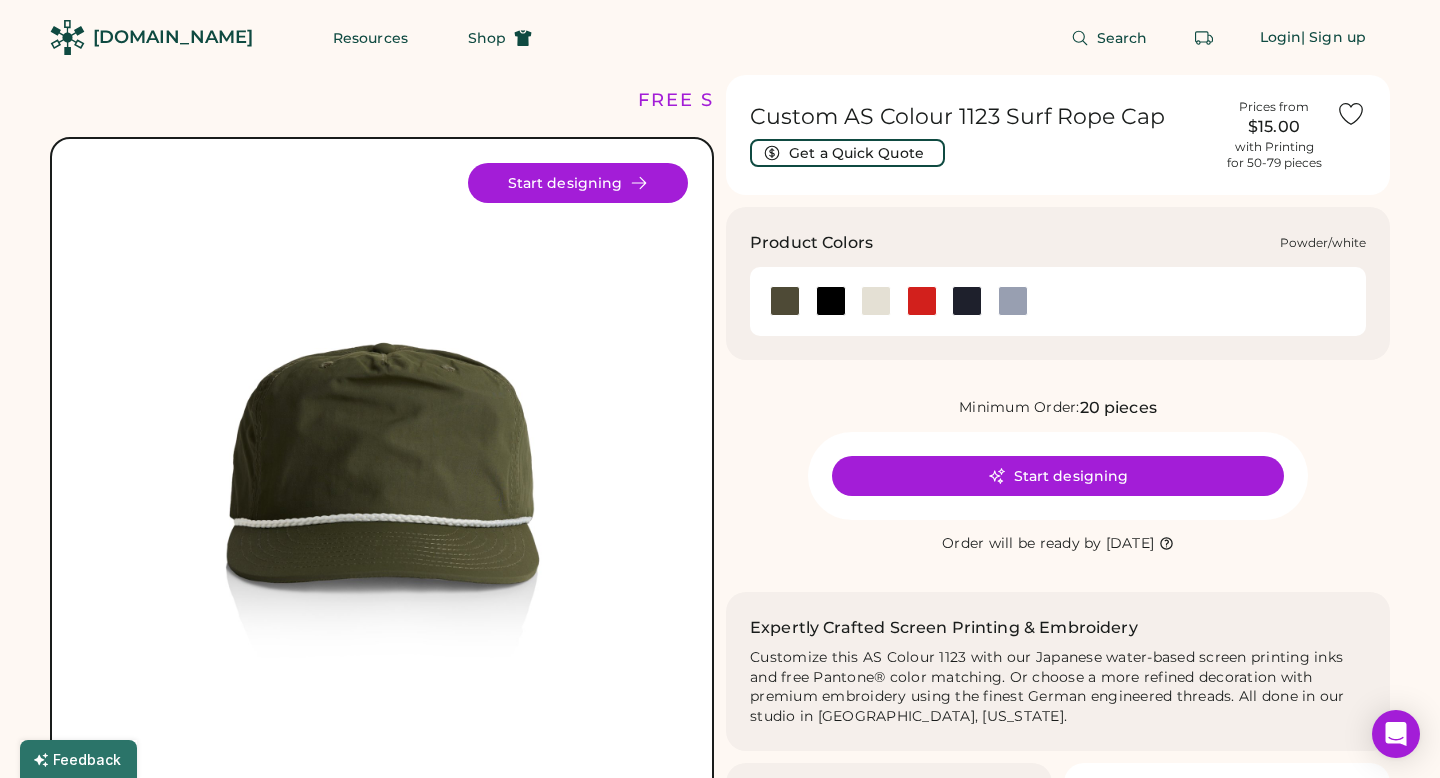 click at bounding box center (1013, 301) 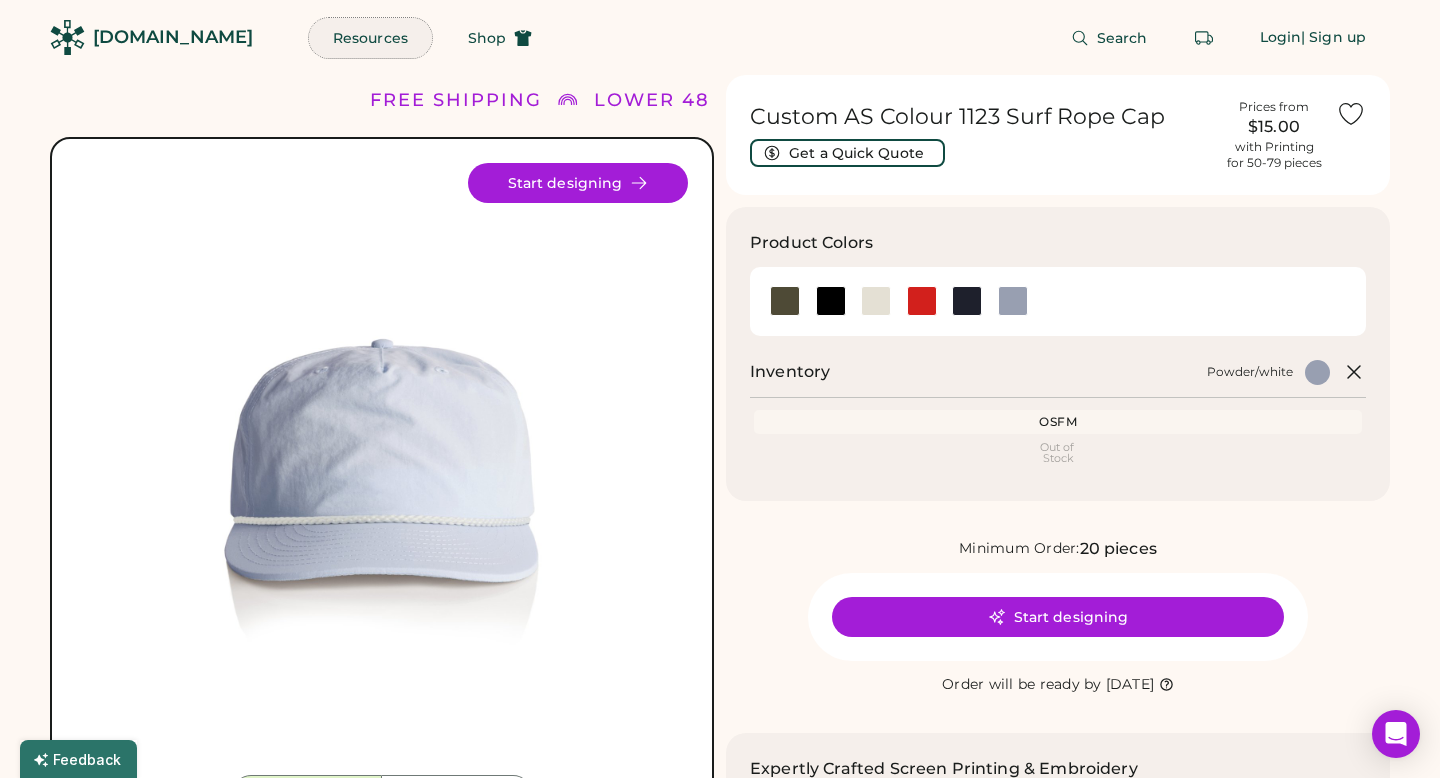 click on "Resources" at bounding box center [370, 38] 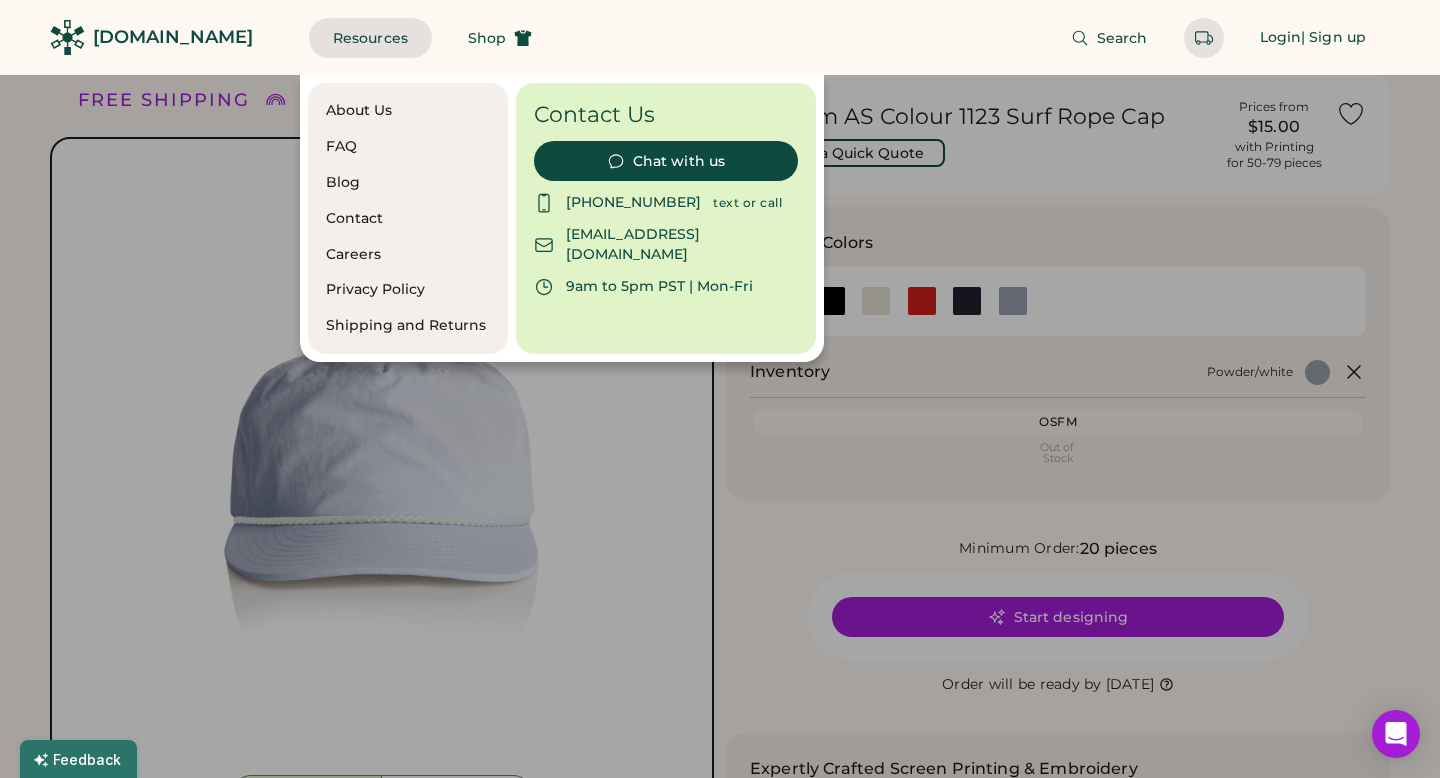click on "888-299-3595" at bounding box center [633, 203] 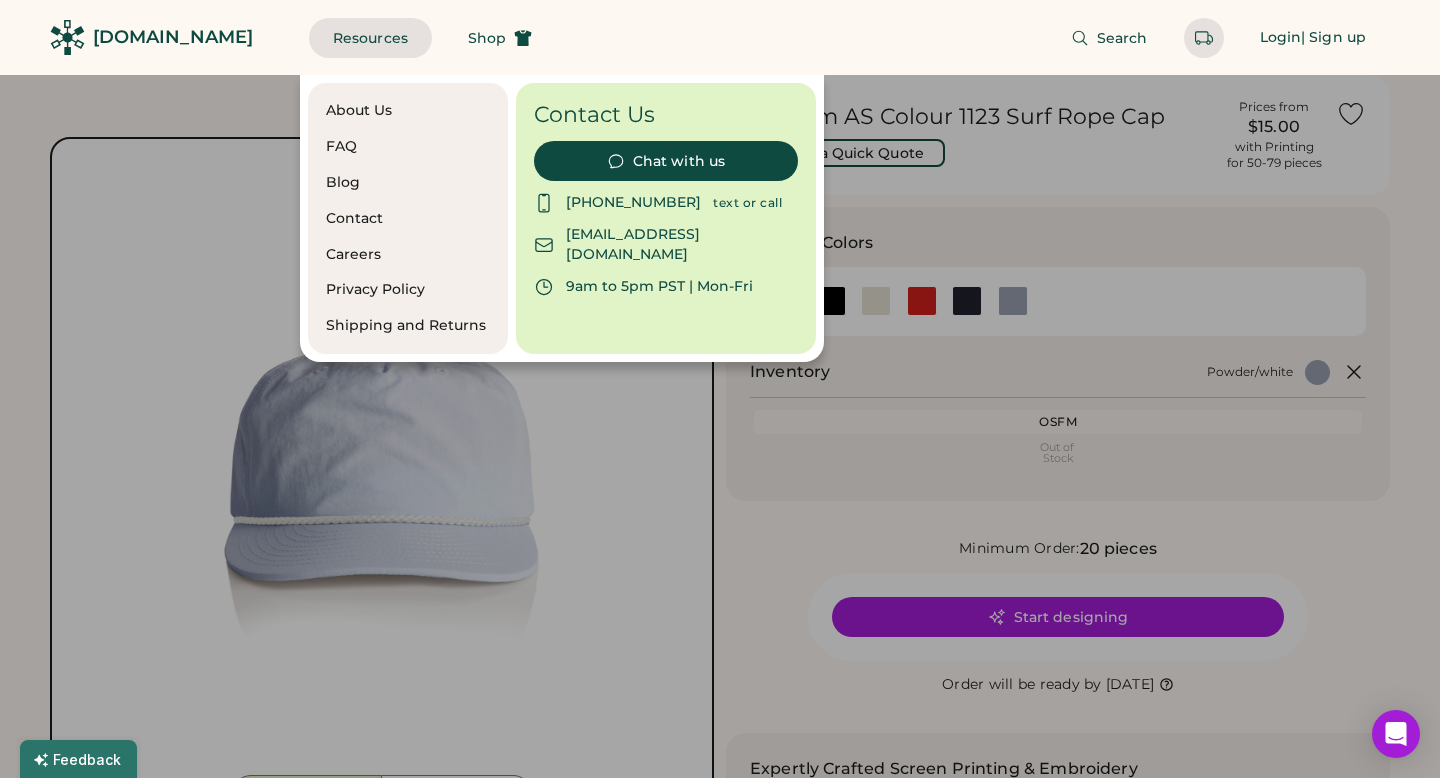 click on "hello@rendered.co" at bounding box center [682, 245] 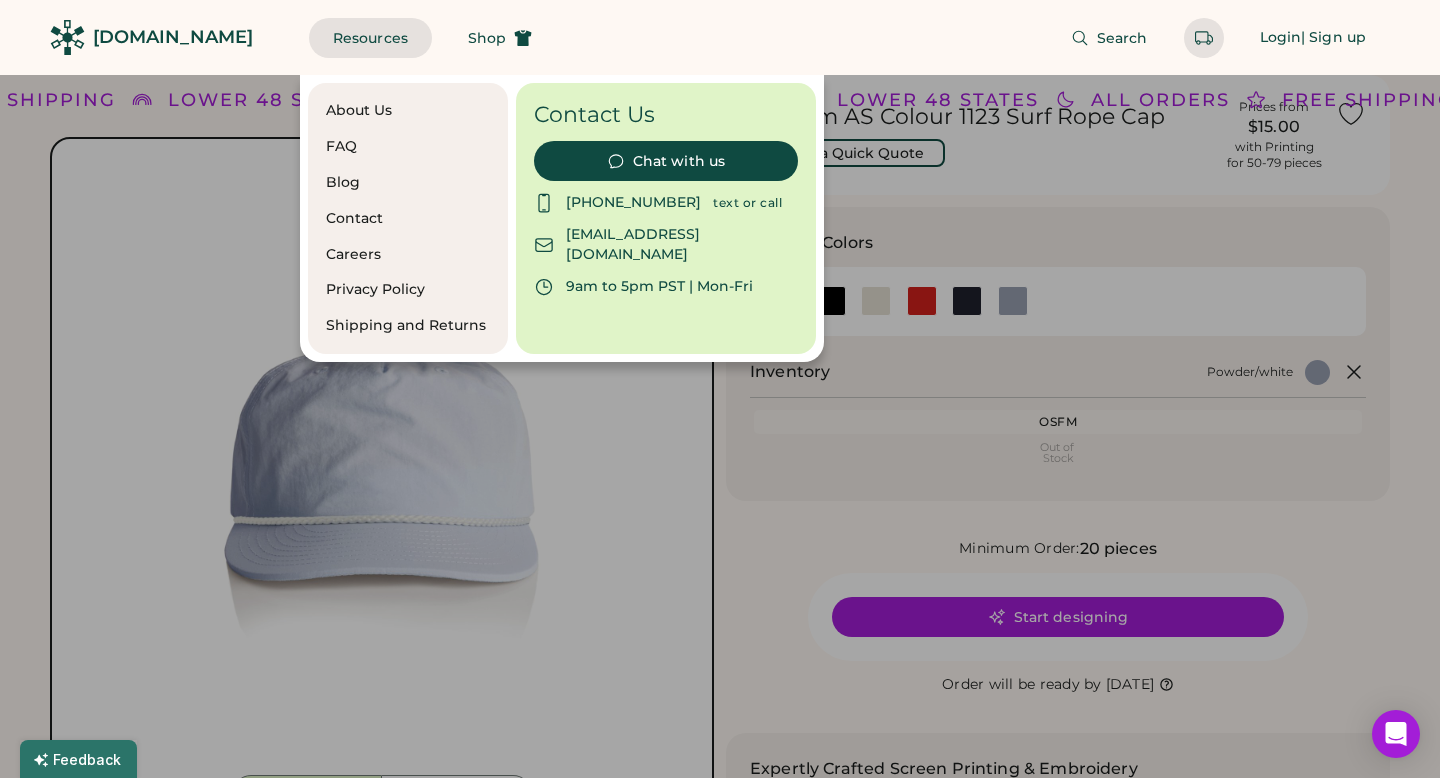 click on "hello@rendered.co" at bounding box center [682, 245] 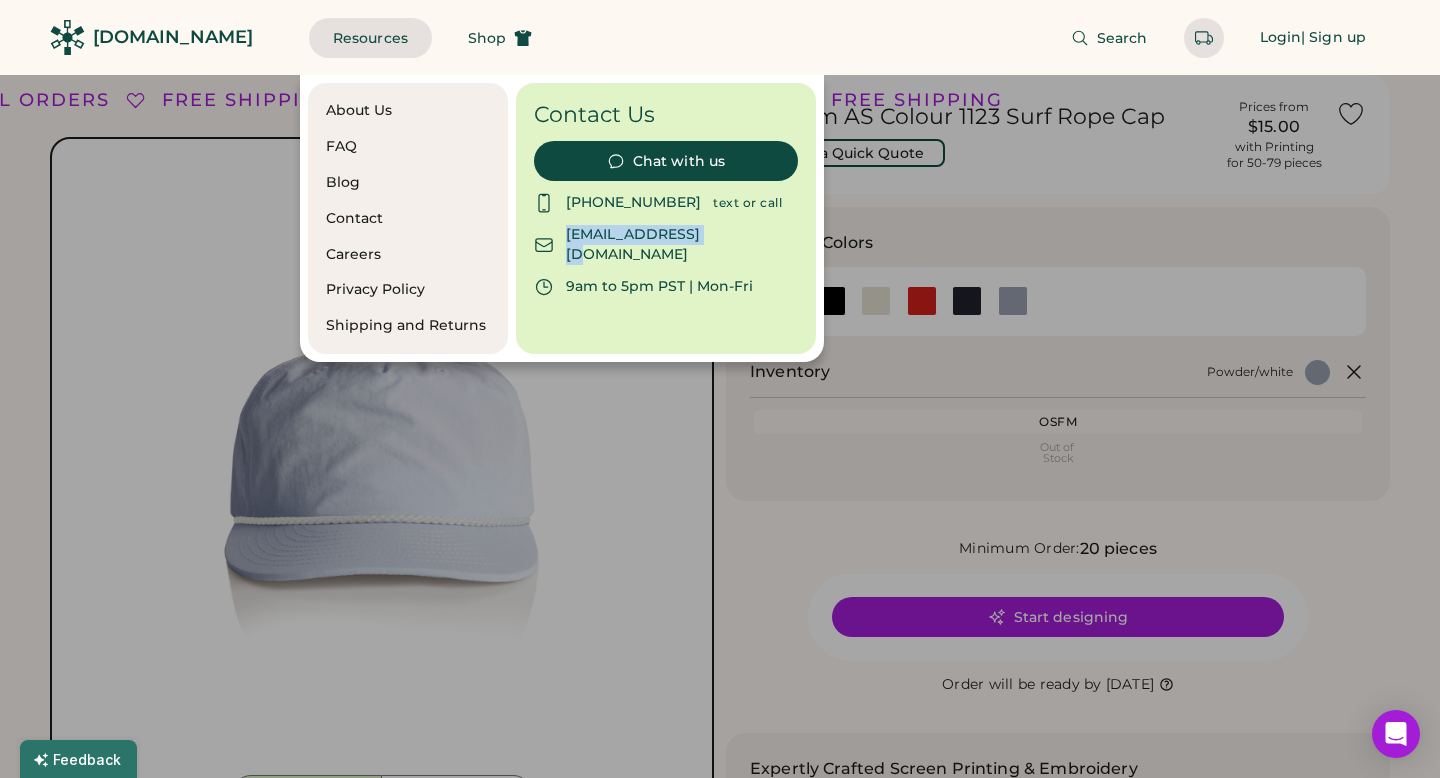 drag, startPoint x: 563, startPoint y: 236, endPoint x: 722, endPoint y: 230, distance: 159.11317 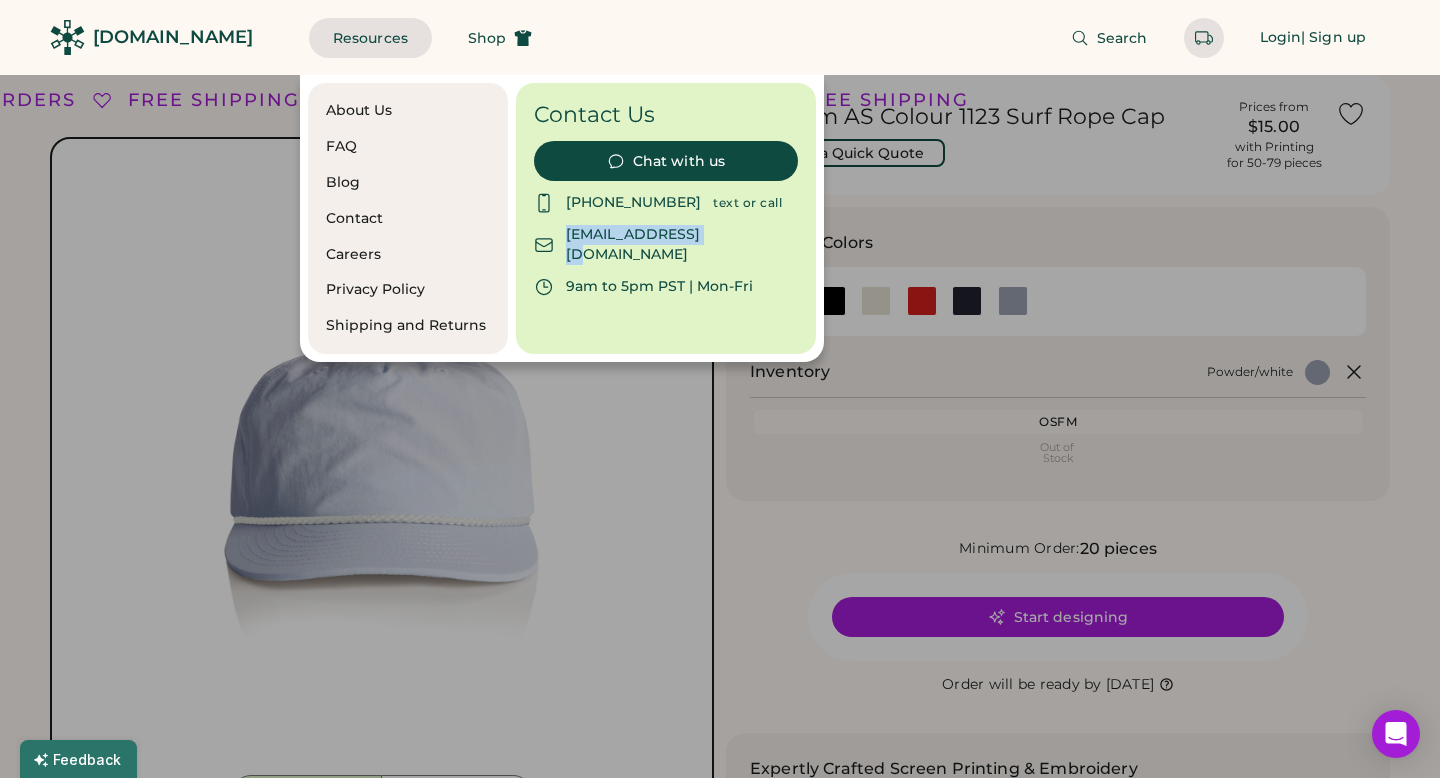 copy on "hello@rendered.co" 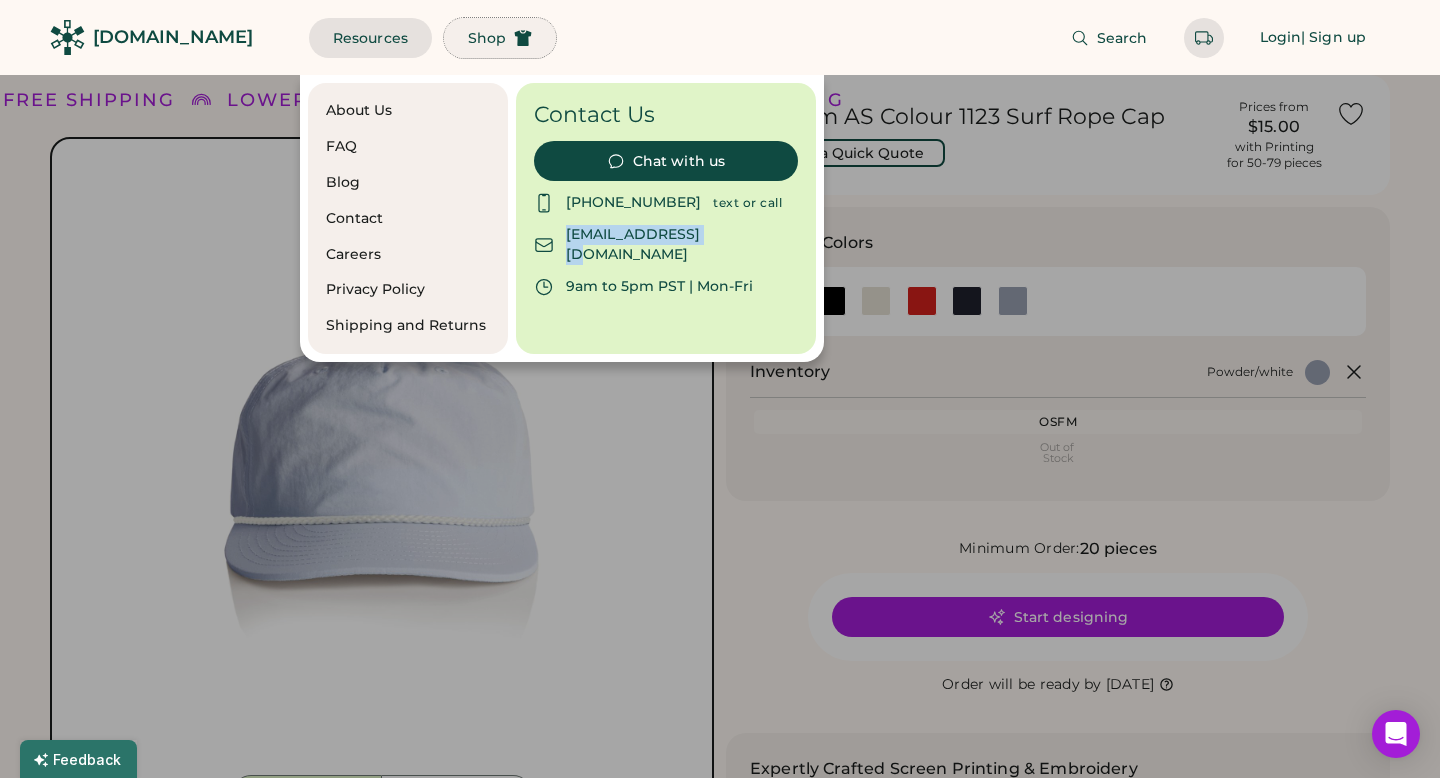 click on "Shop" at bounding box center (487, 38) 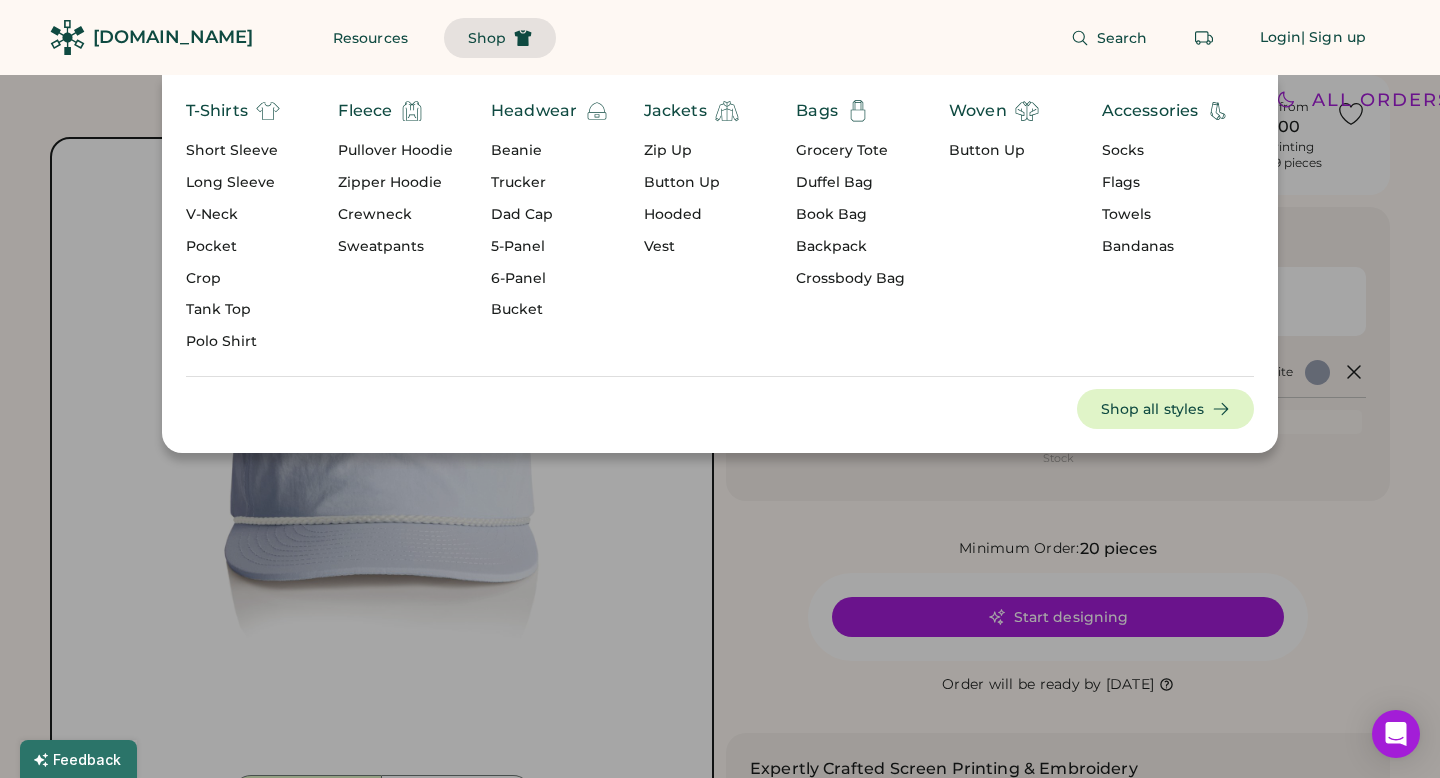 click on "Short Sleeve" at bounding box center (233, 151) 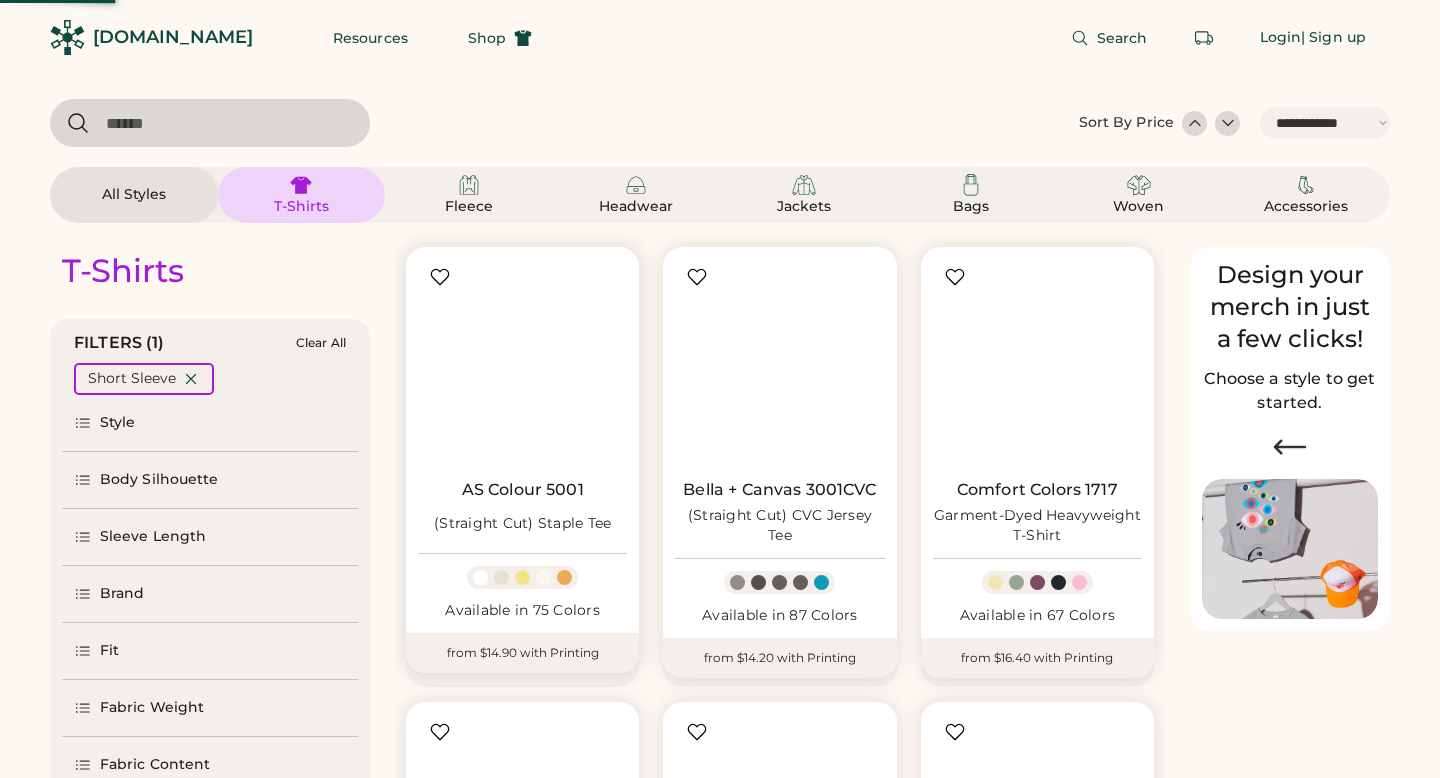 select on "*****" 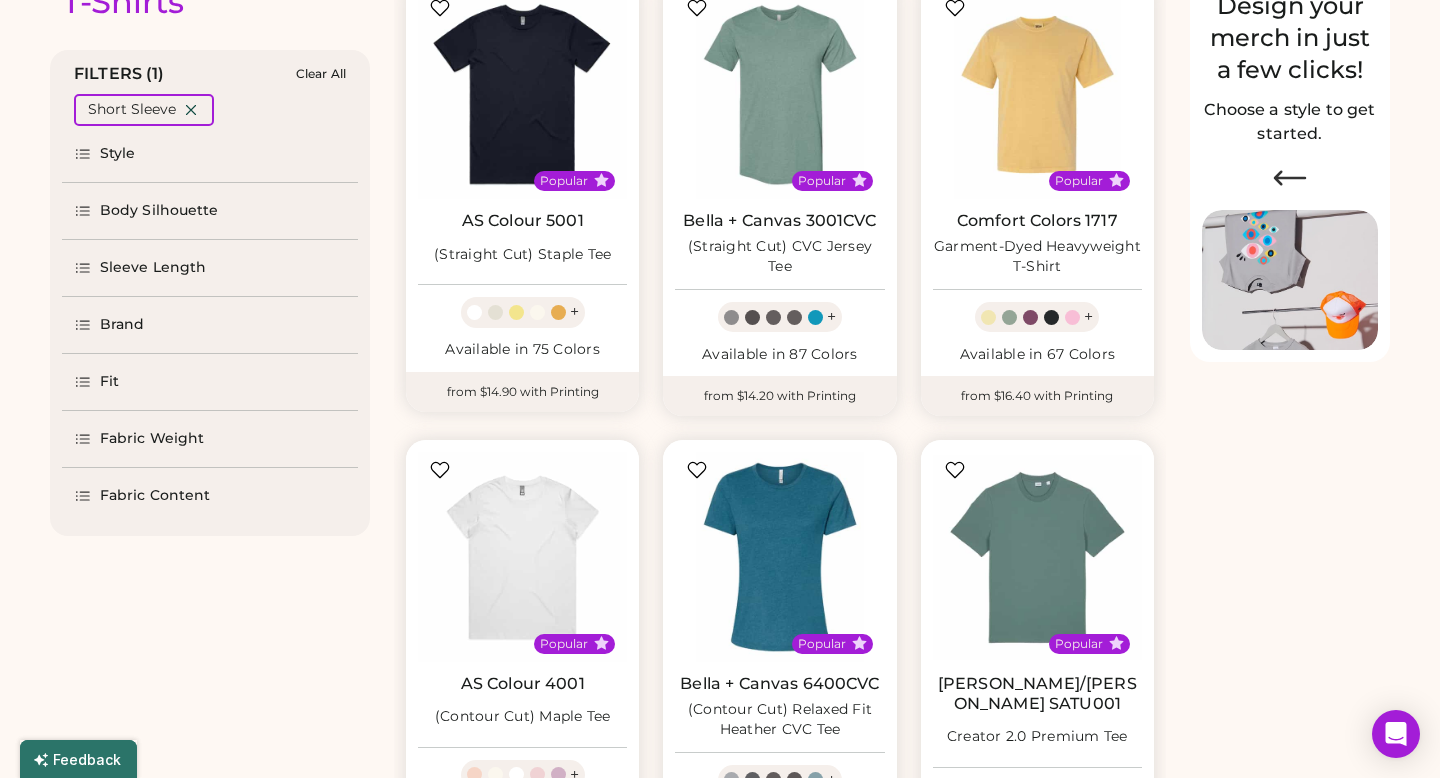 scroll, scrollTop: 0, scrollLeft: 0, axis: both 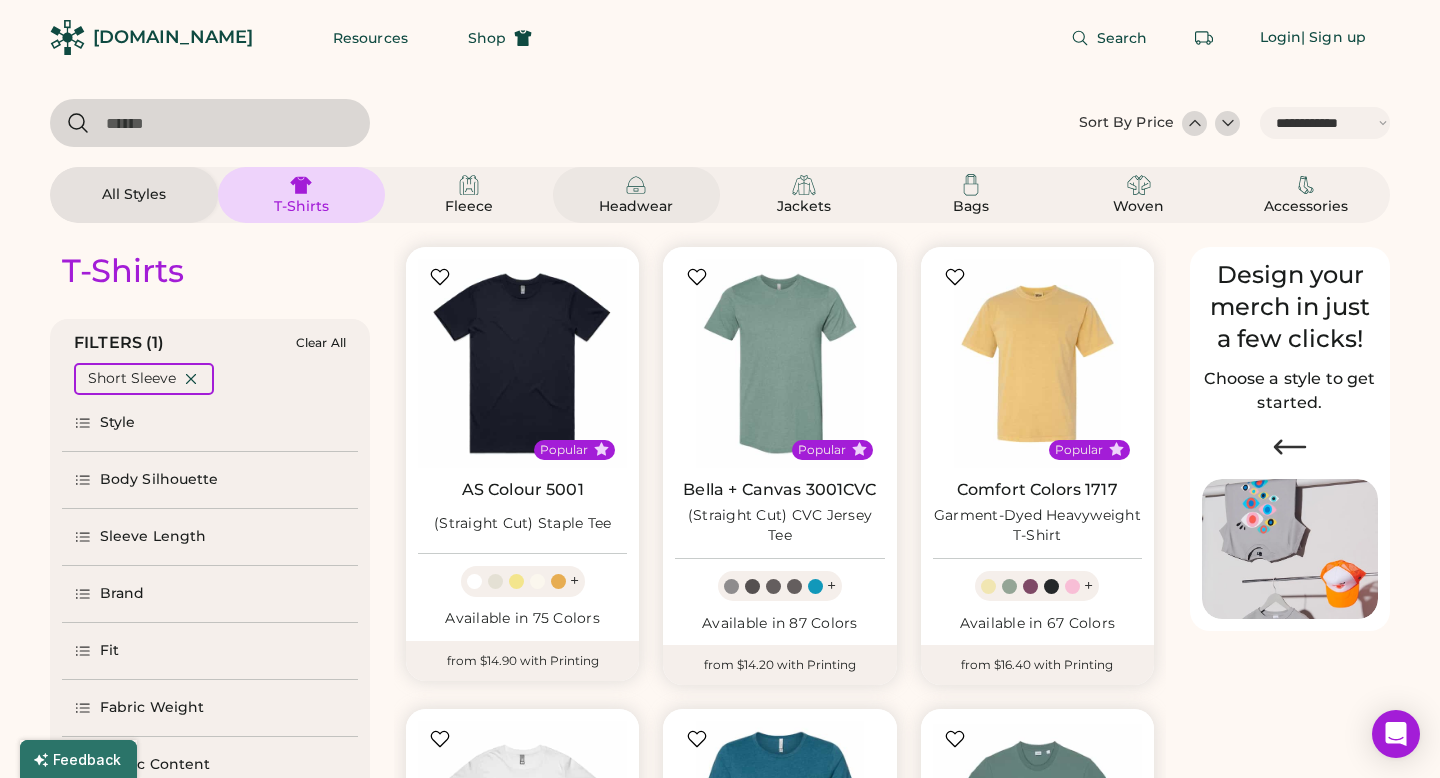click on "Headwear" at bounding box center [636, 207] 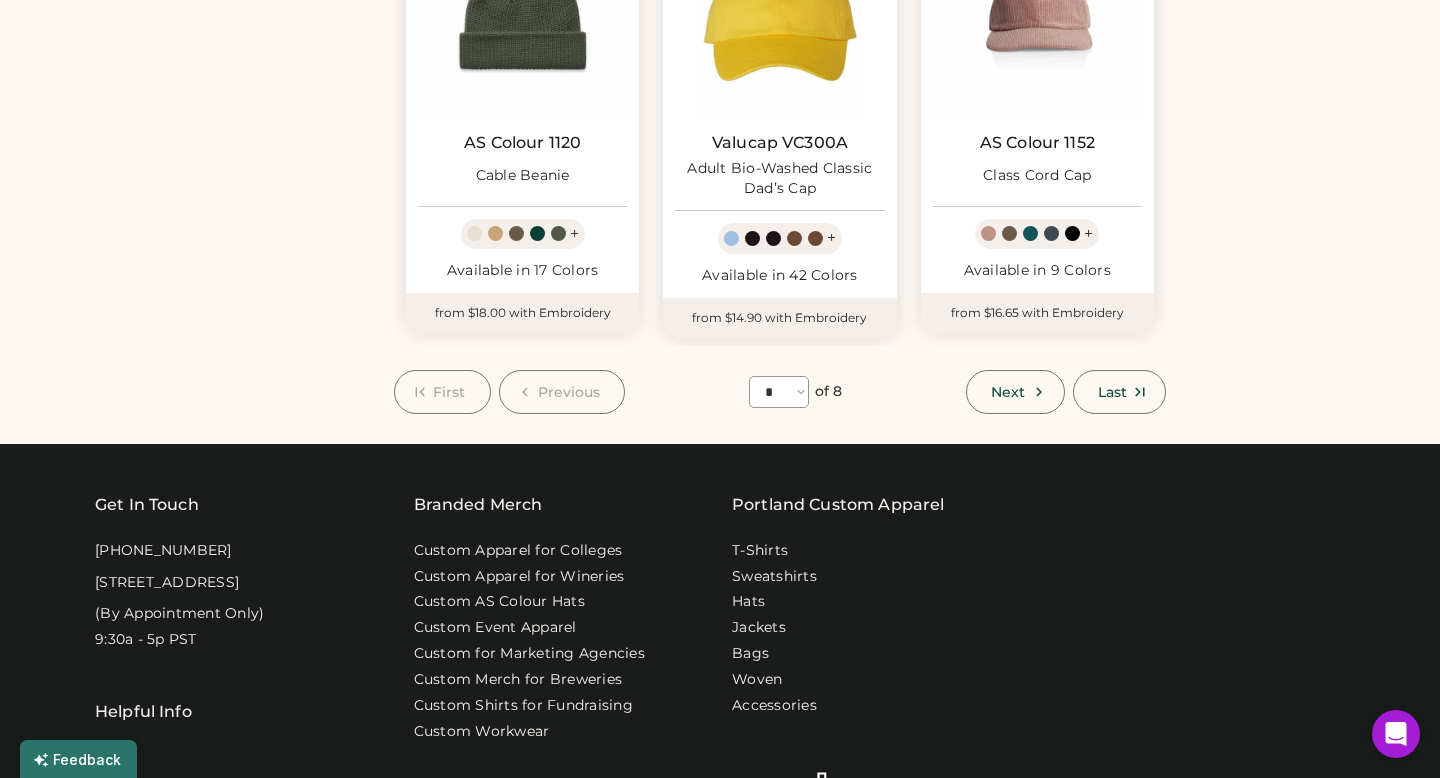 scroll, scrollTop: 1726, scrollLeft: 0, axis: vertical 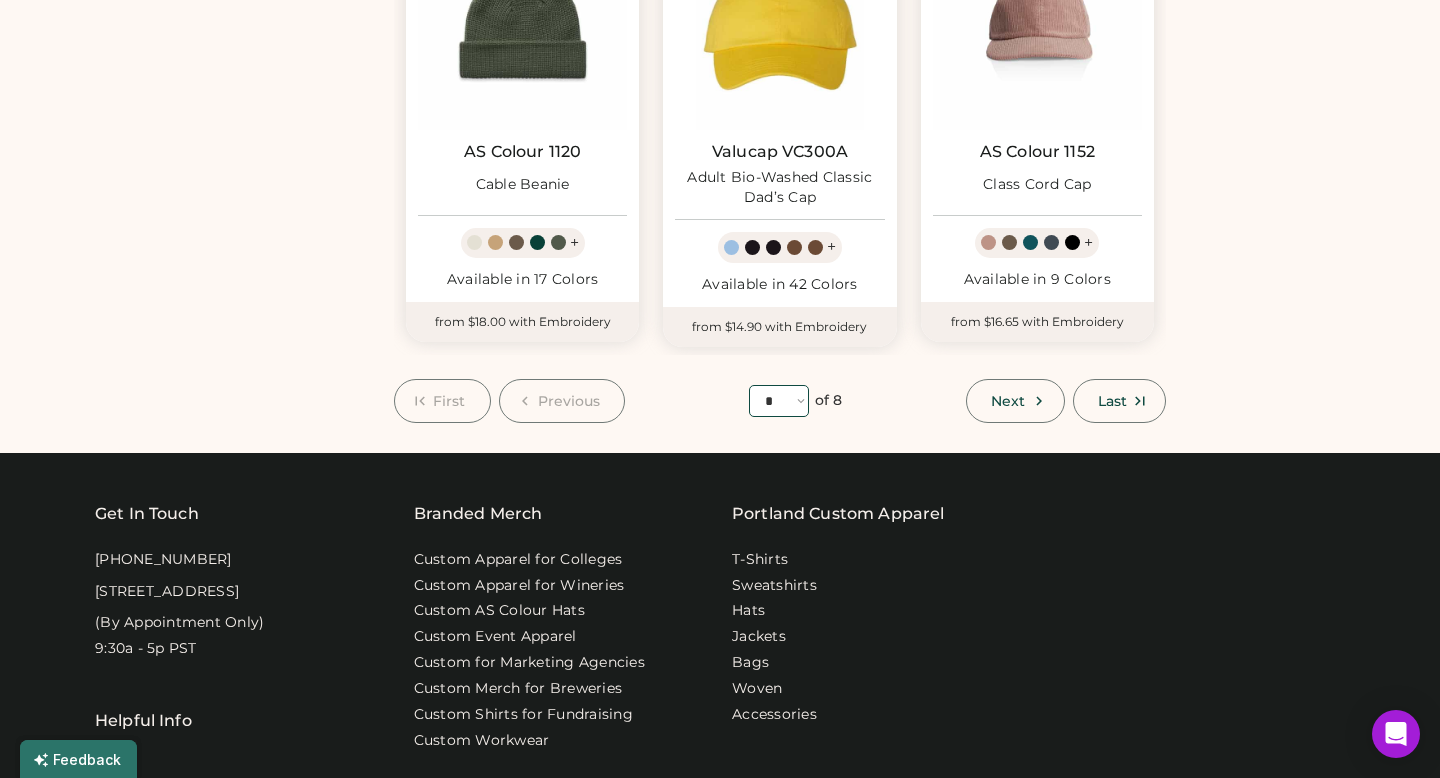click on "**** * * * * * * * *" at bounding box center (779, 401) 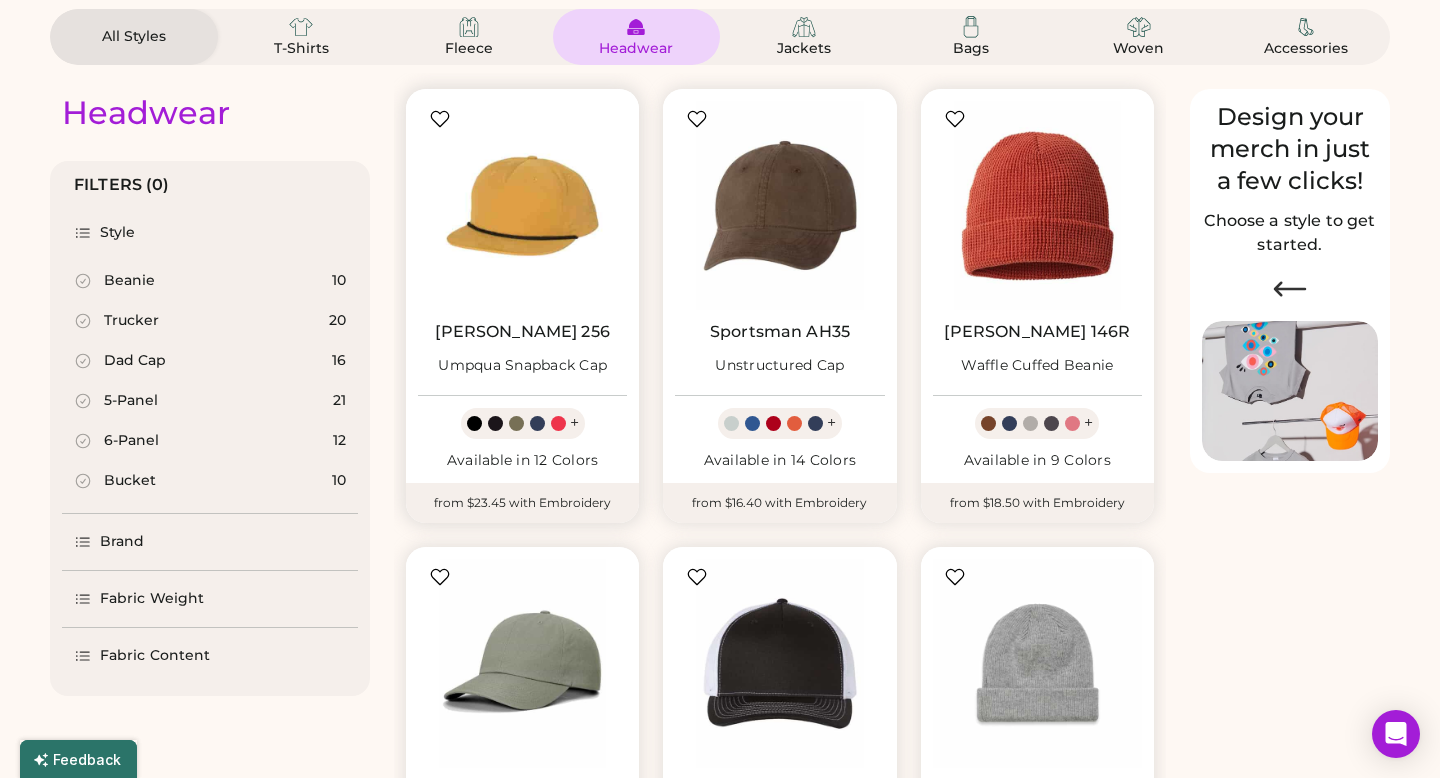 scroll, scrollTop: 157, scrollLeft: 0, axis: vertical 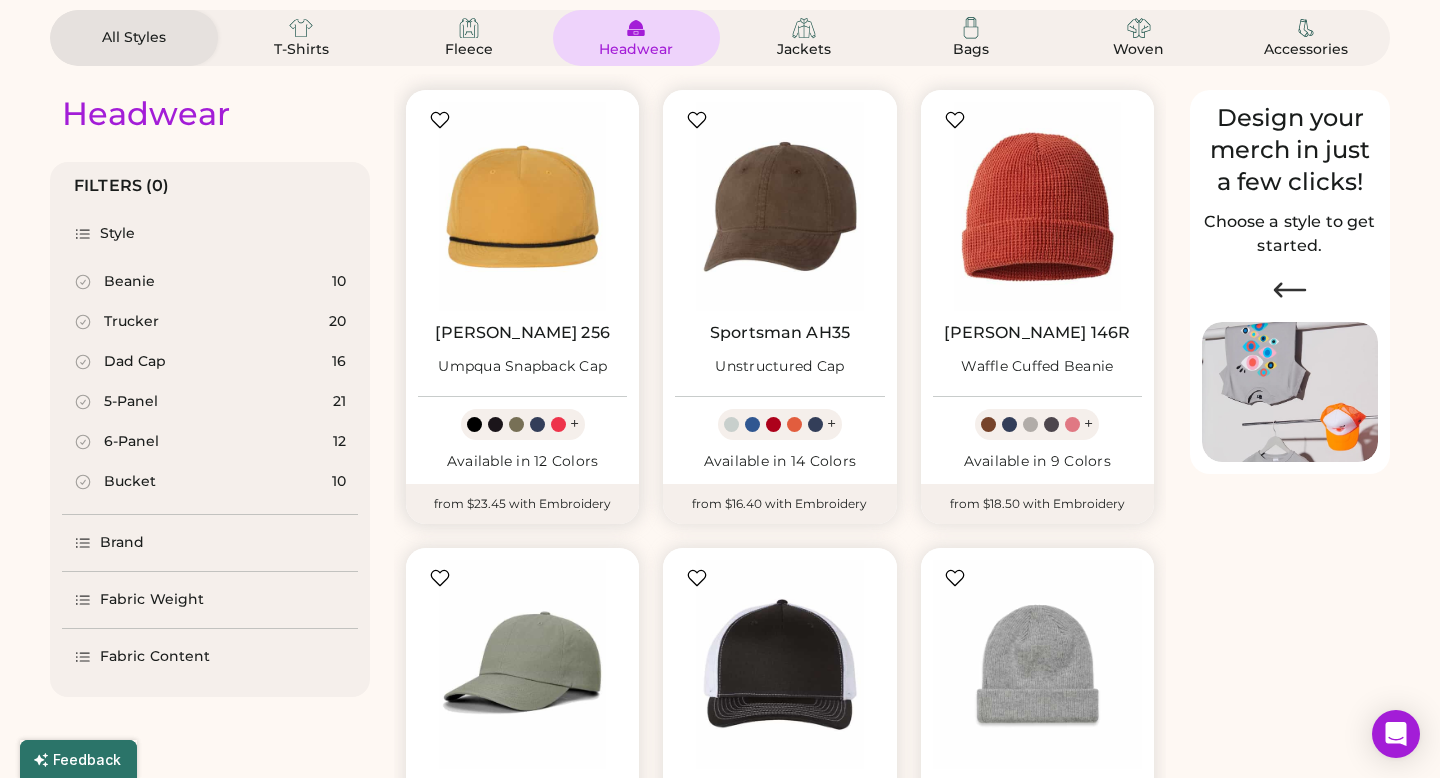 click on "+" at bounding box center [574, 424] 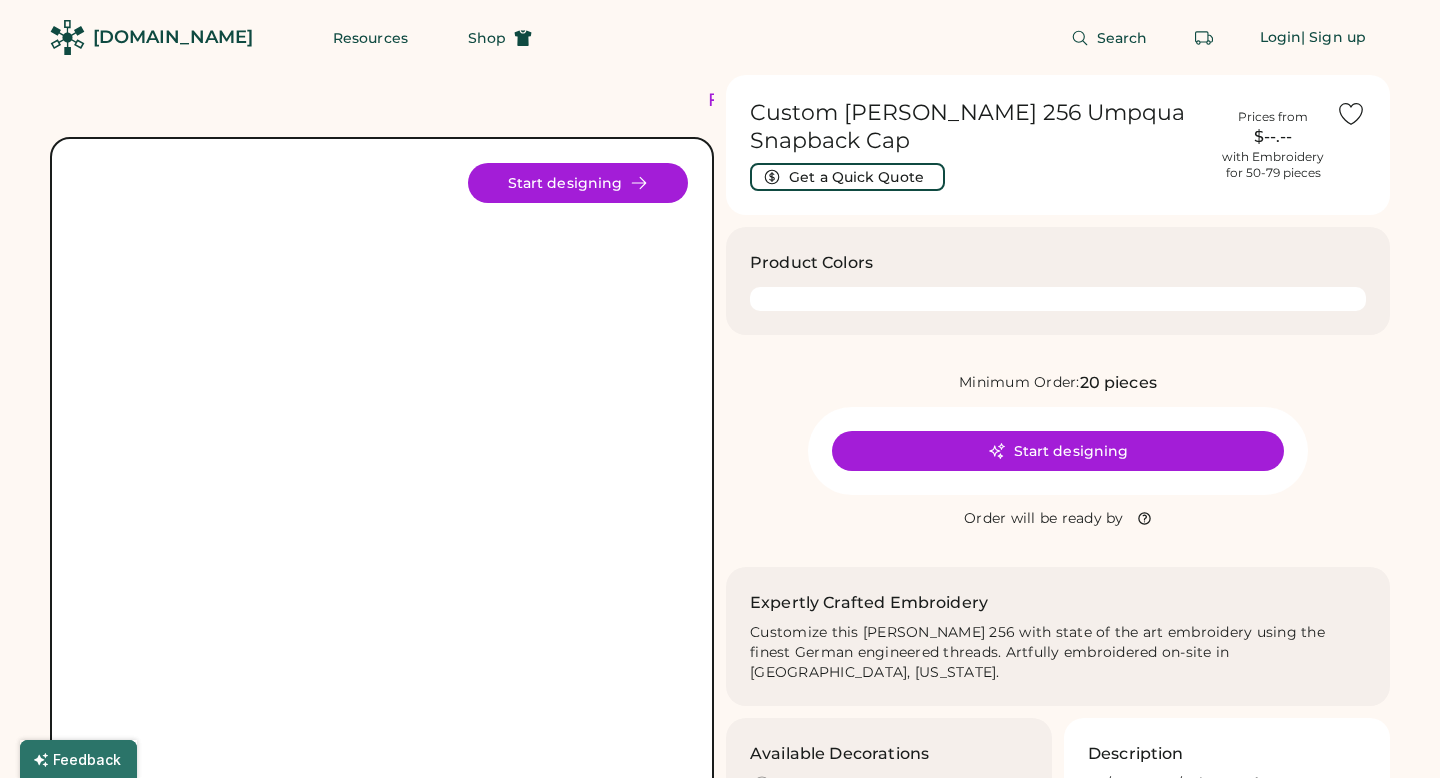 scroll, scrollTop: 0, scrollLeft: 0, axis: both 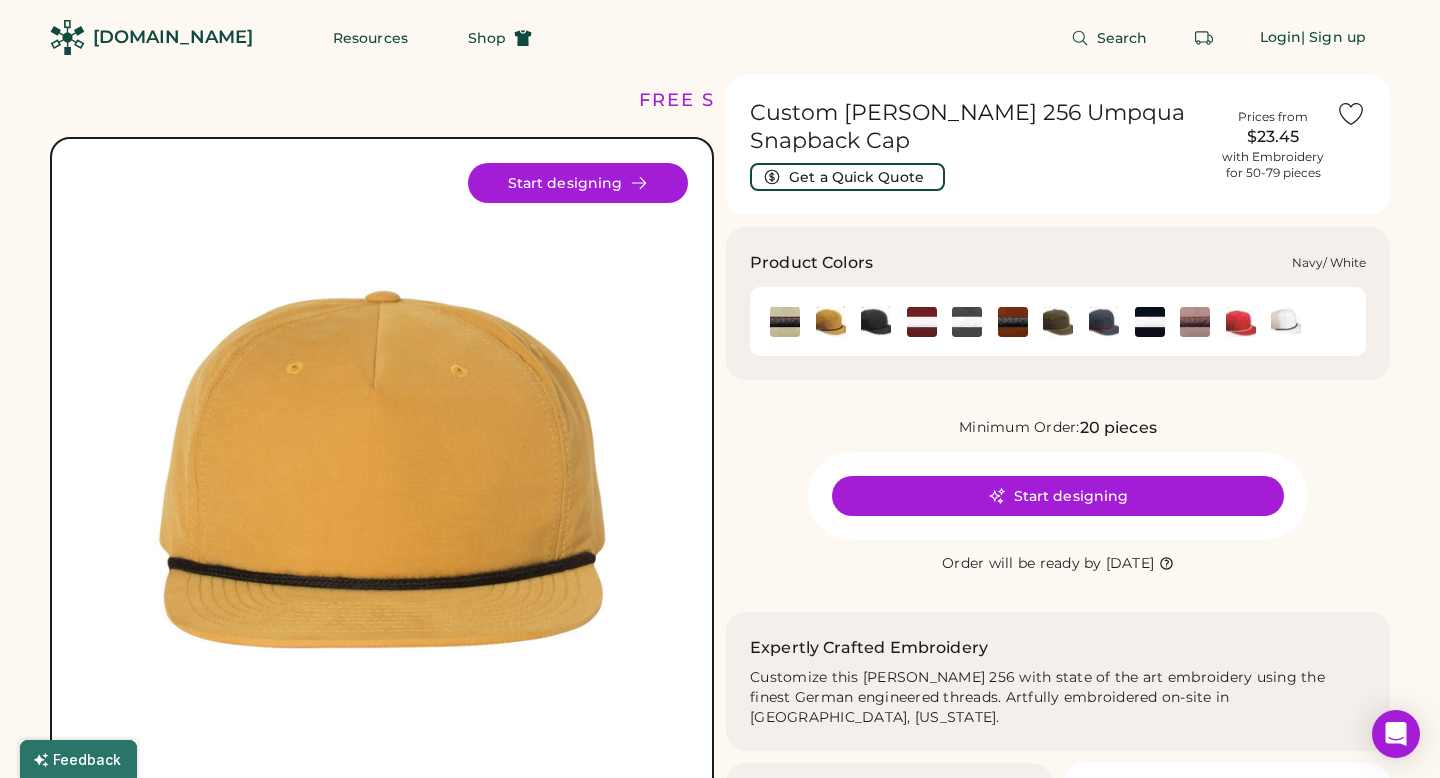 click 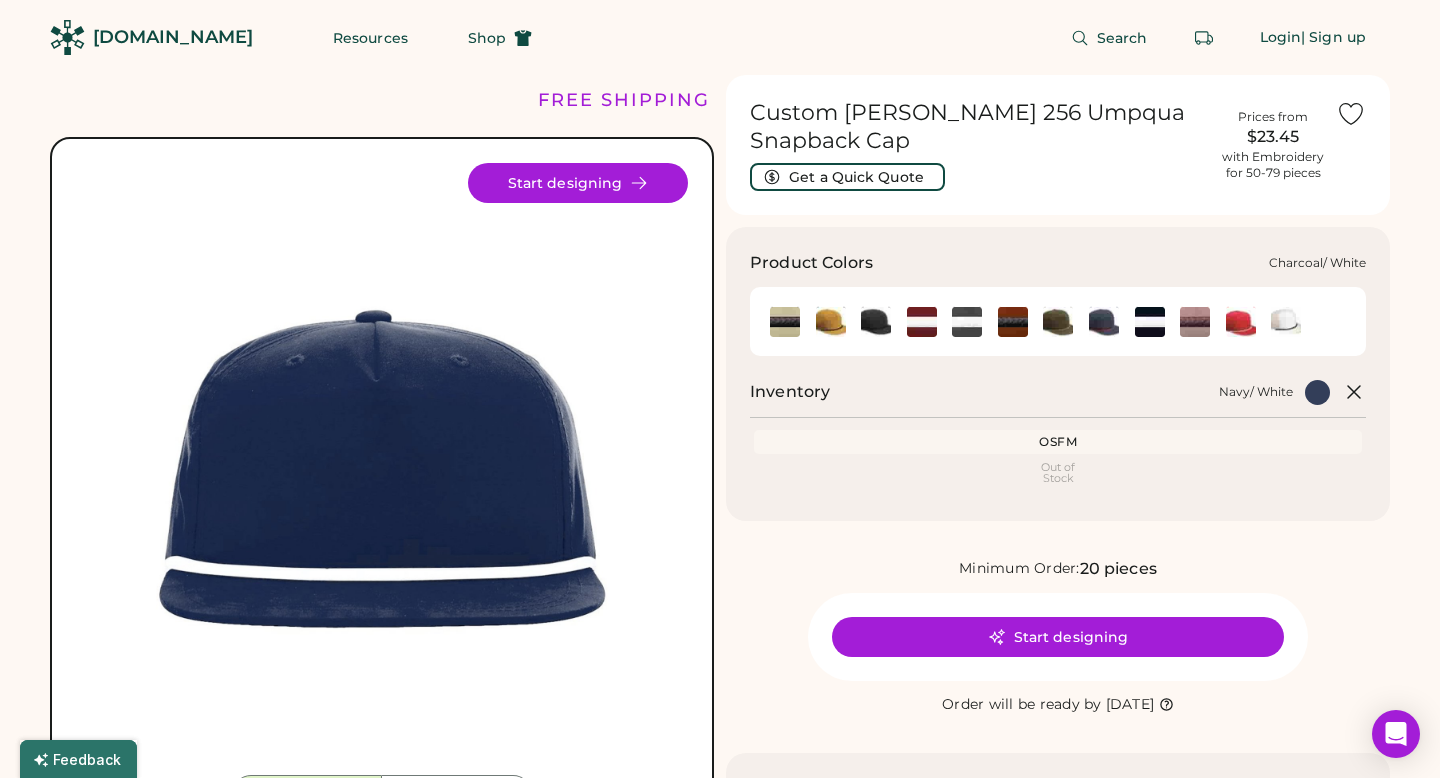 click 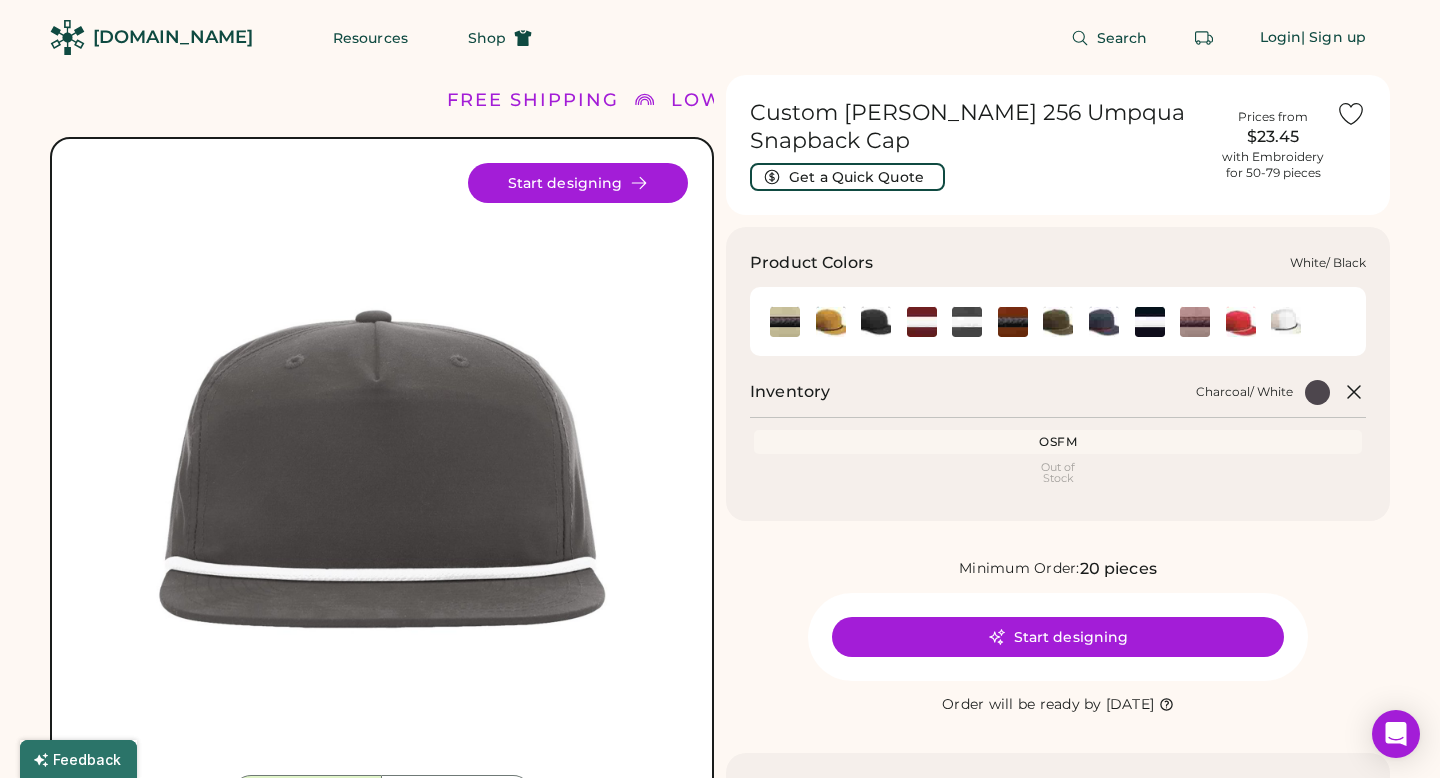 click 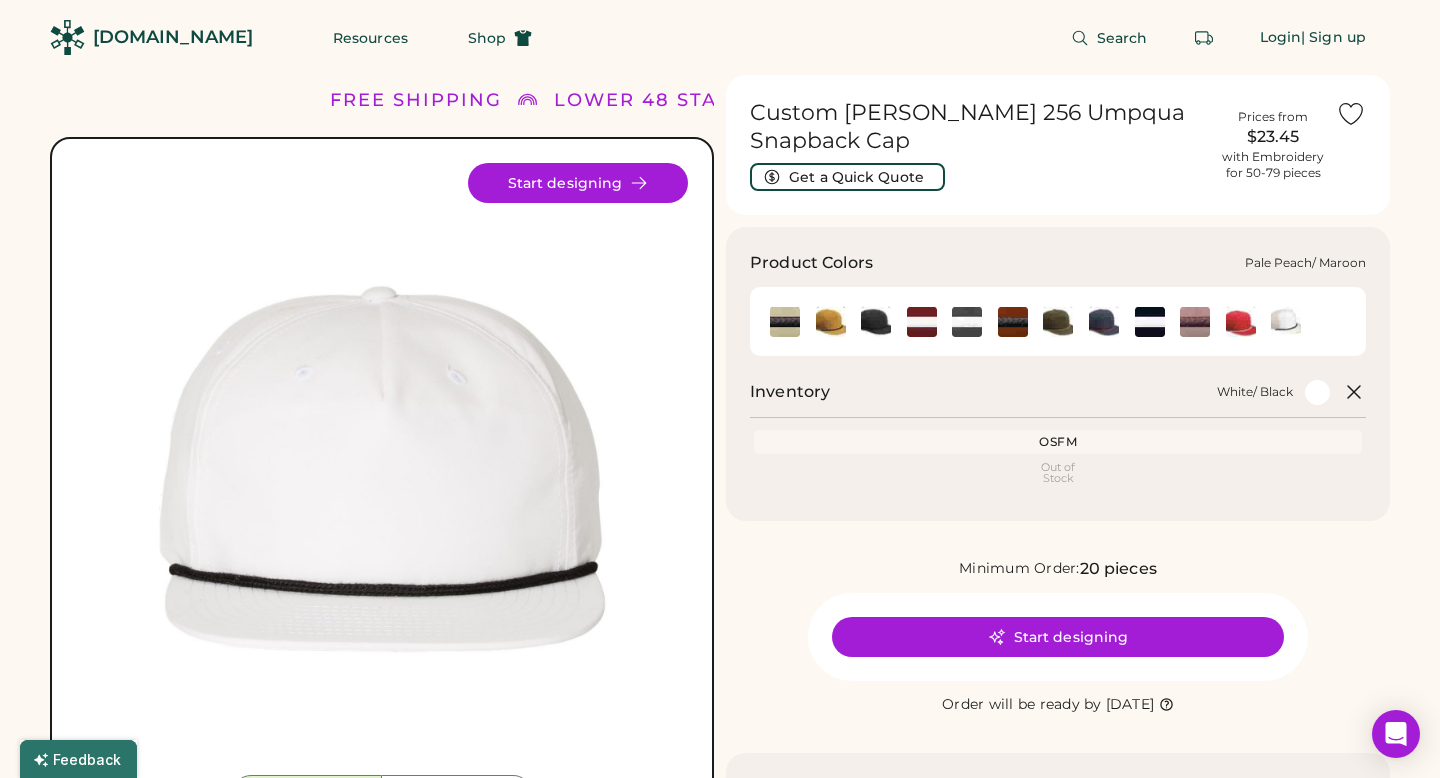 click 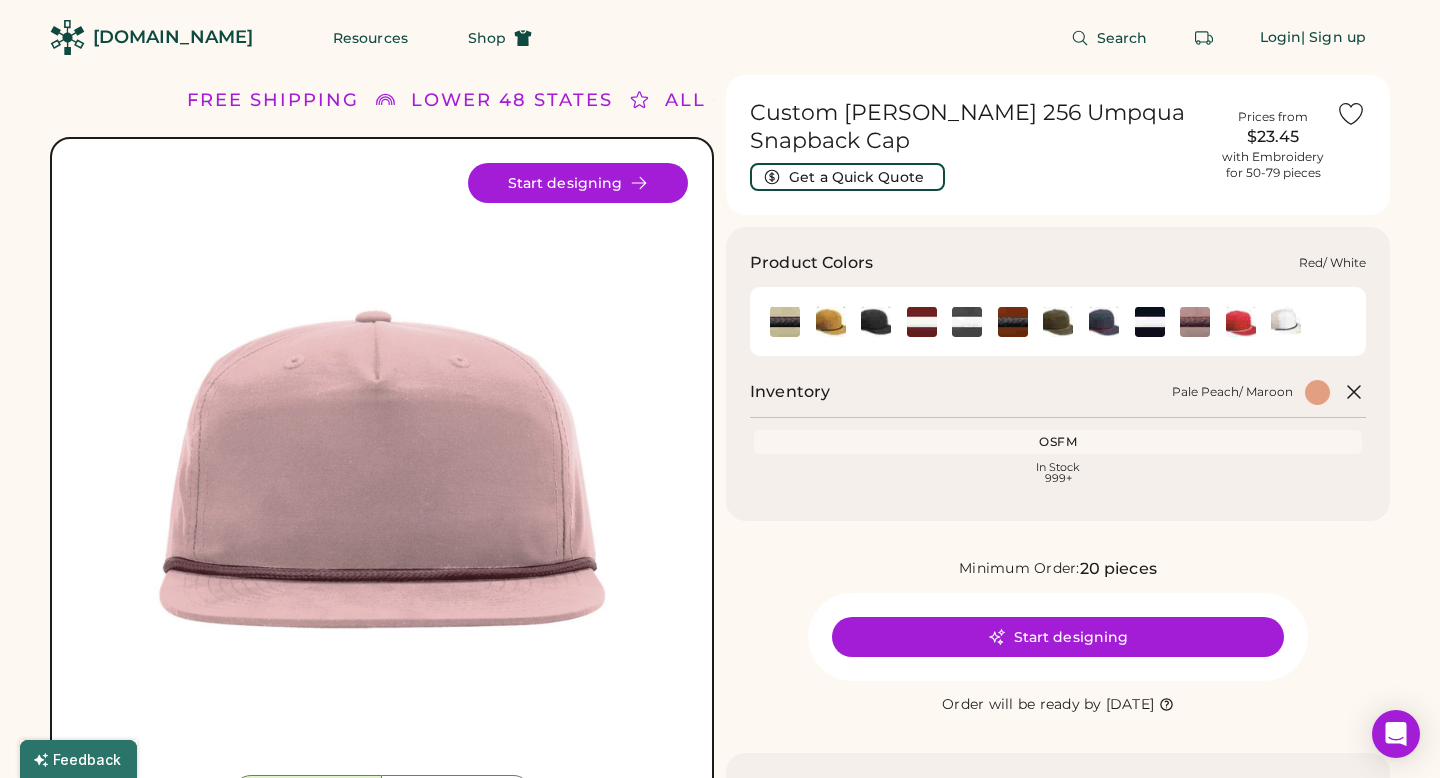 click 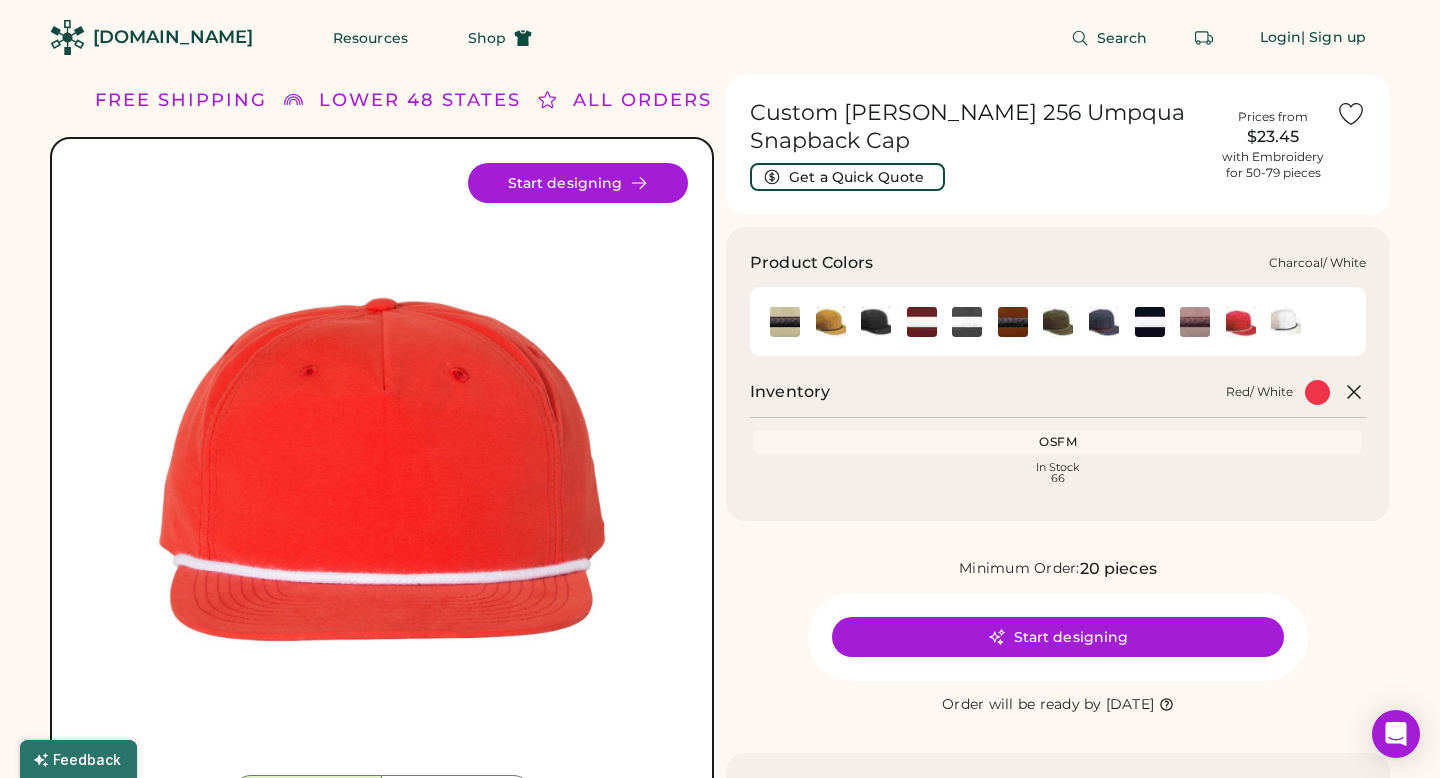 click 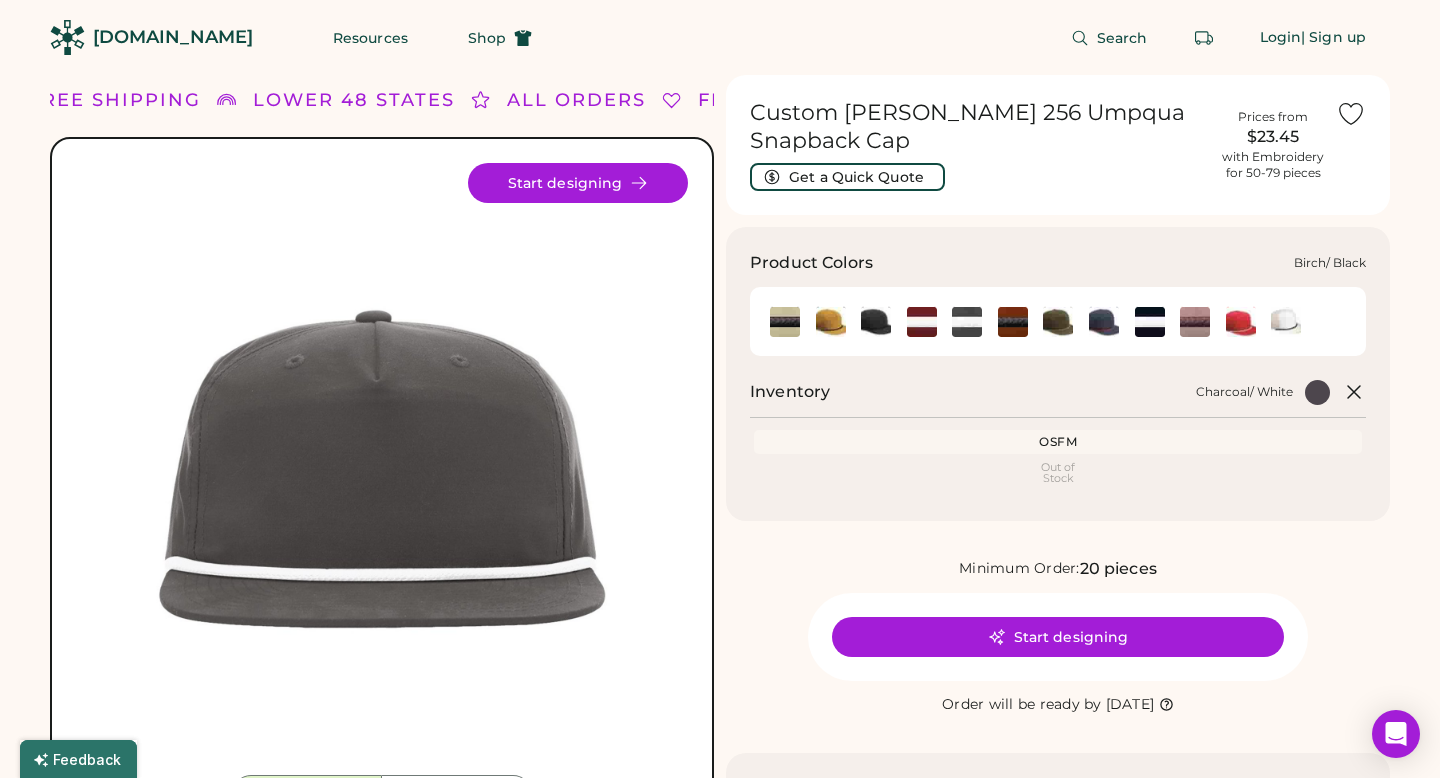 click 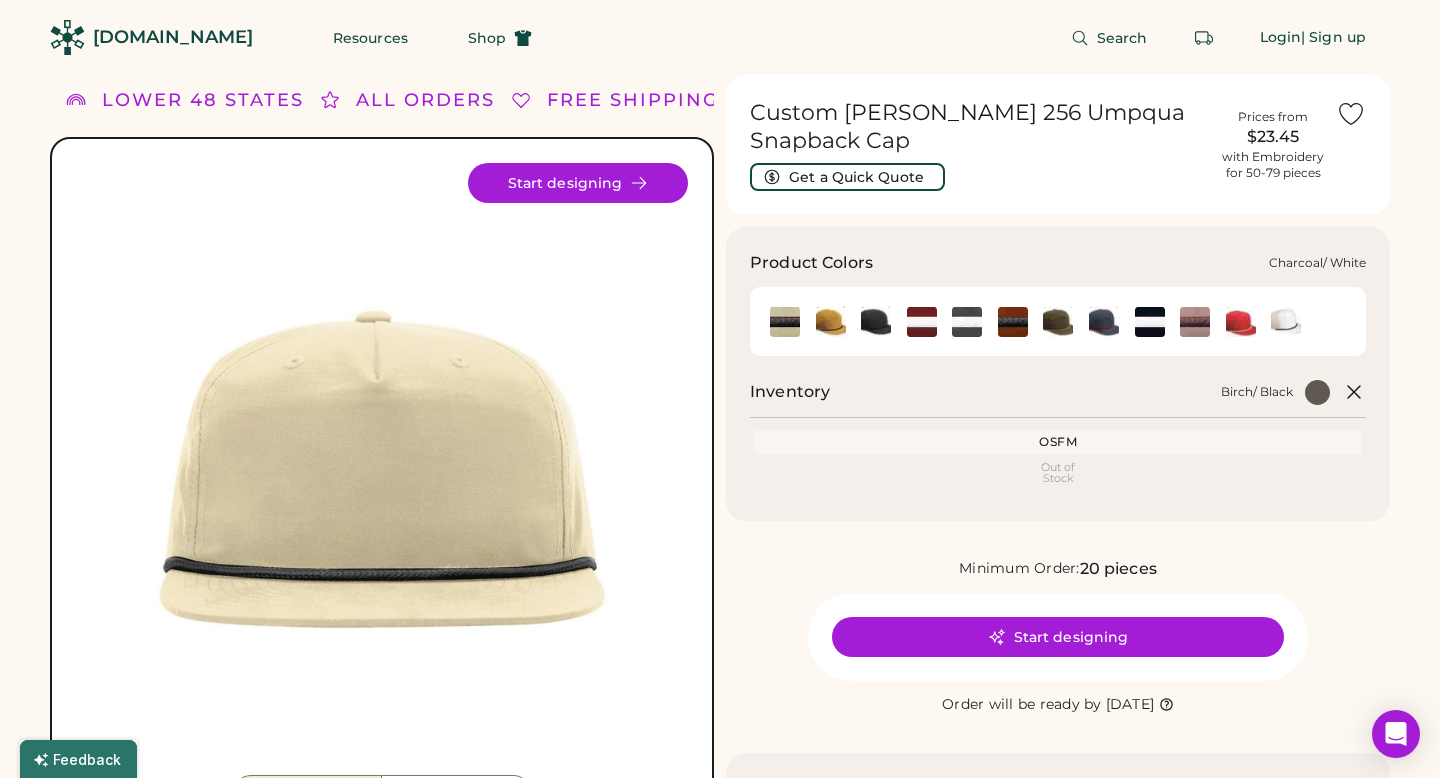 click 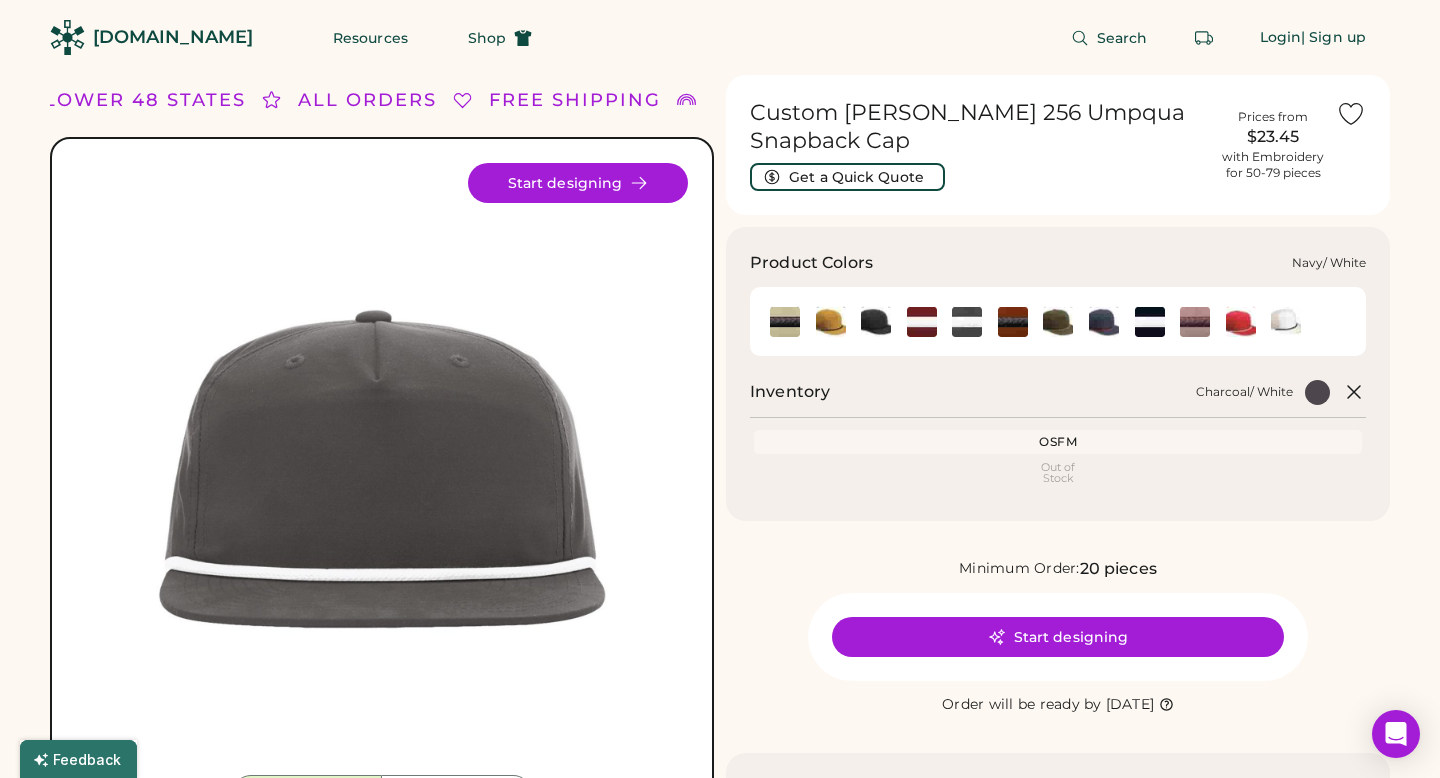 click 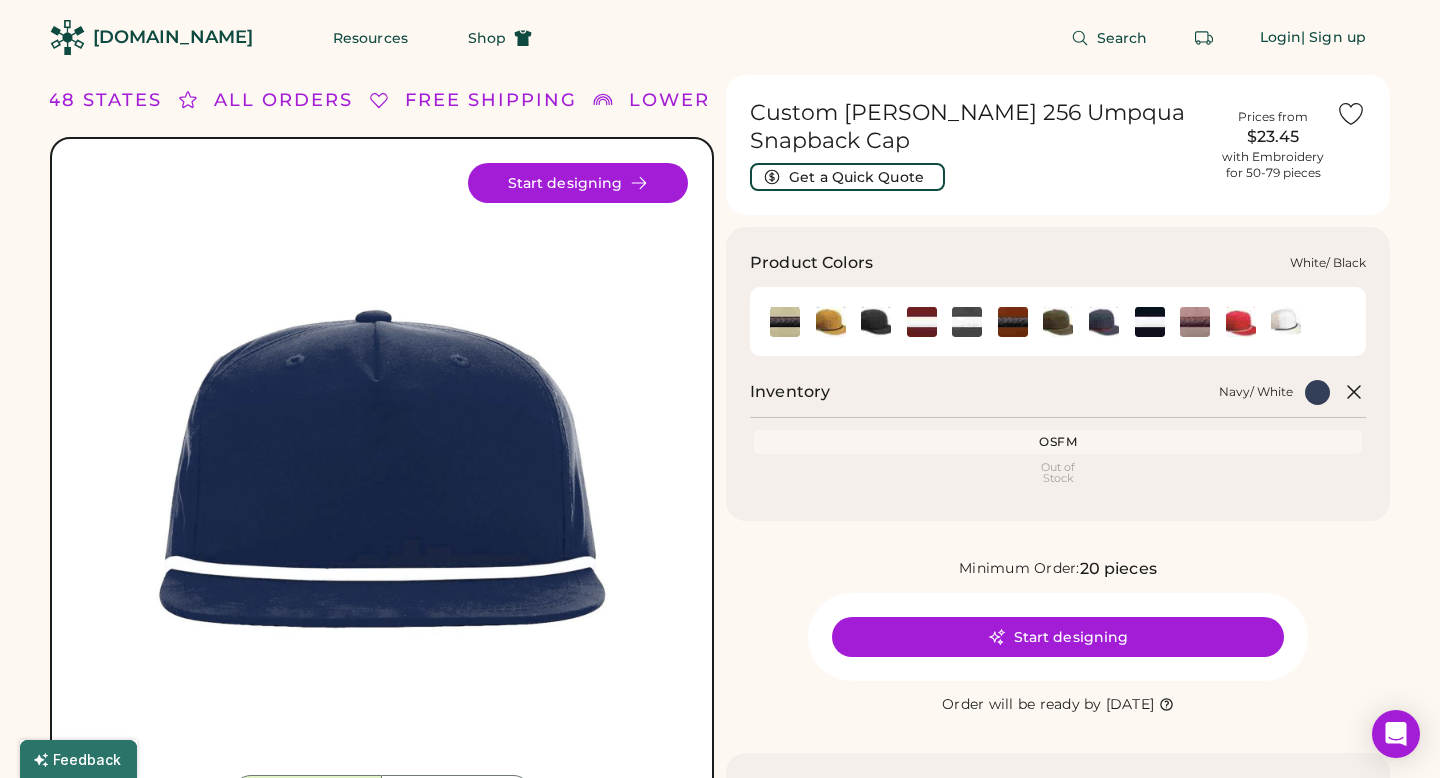 click 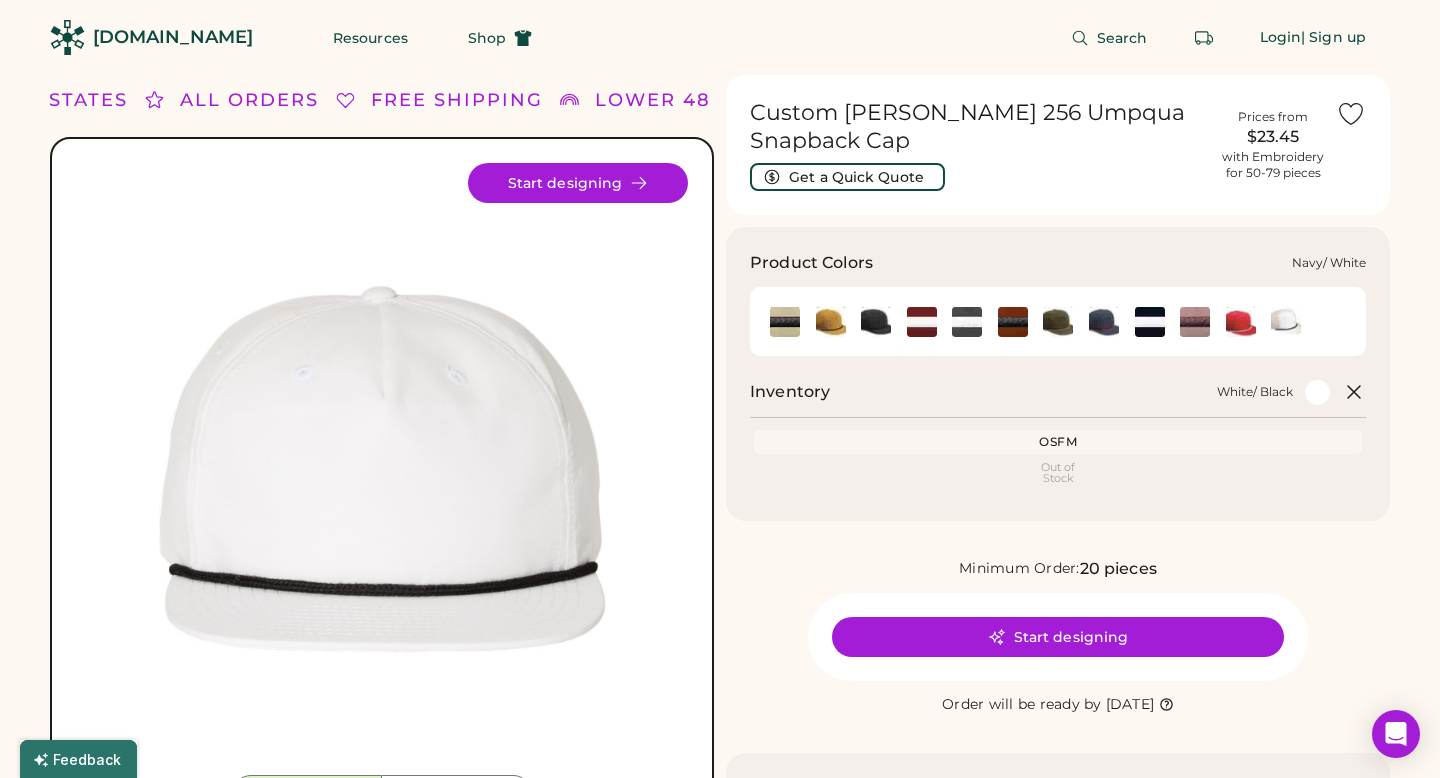 click 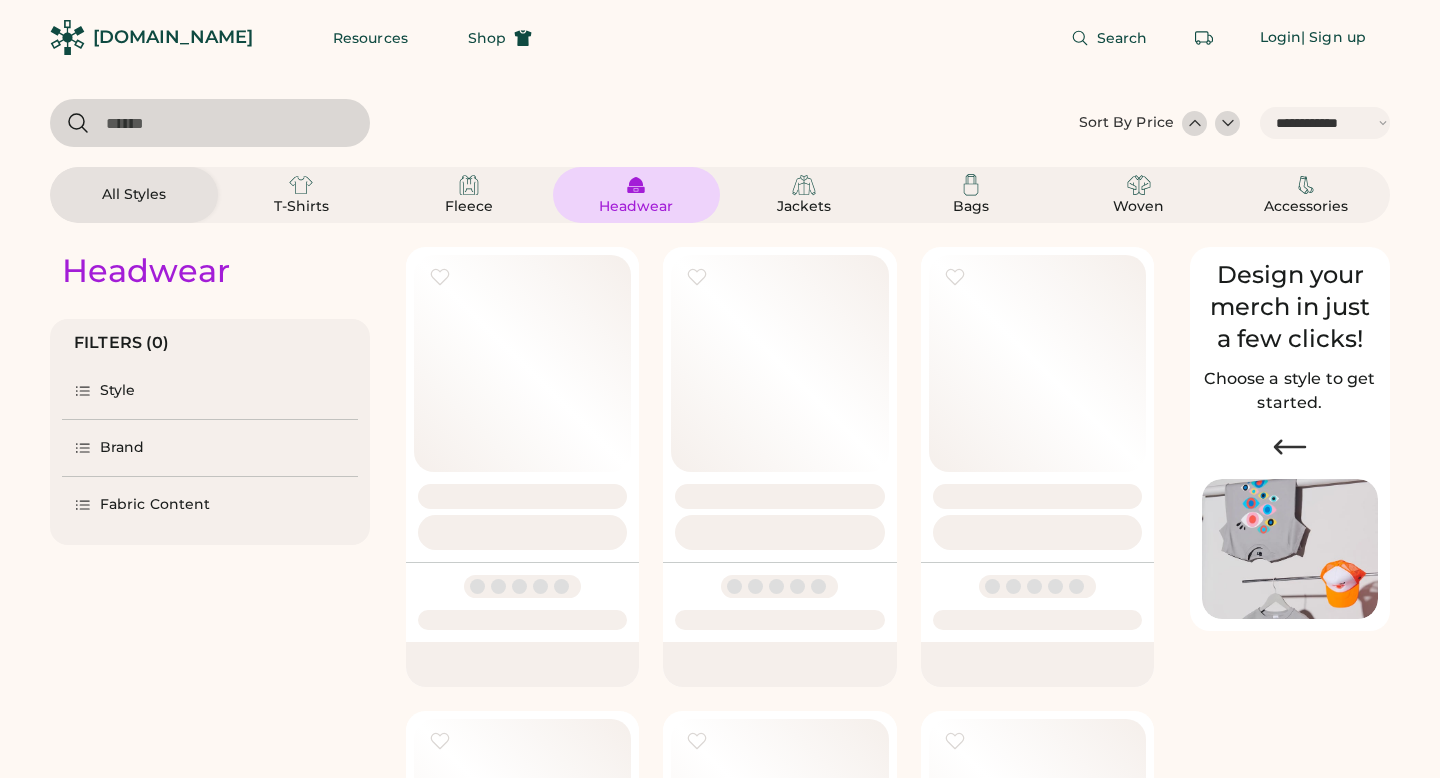 select on "*****" 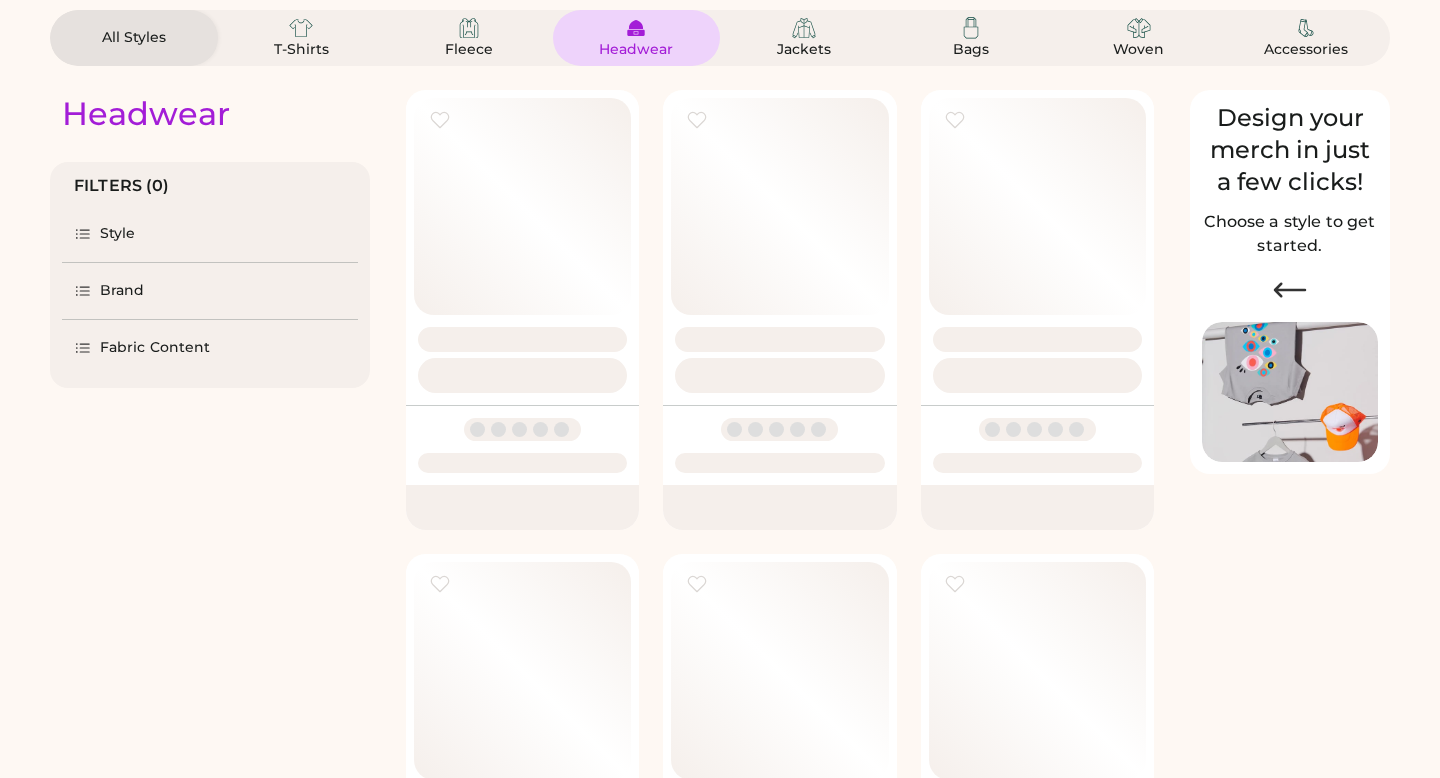 scroll, scrollTop: 0, scrollLeft: 0, axis: both 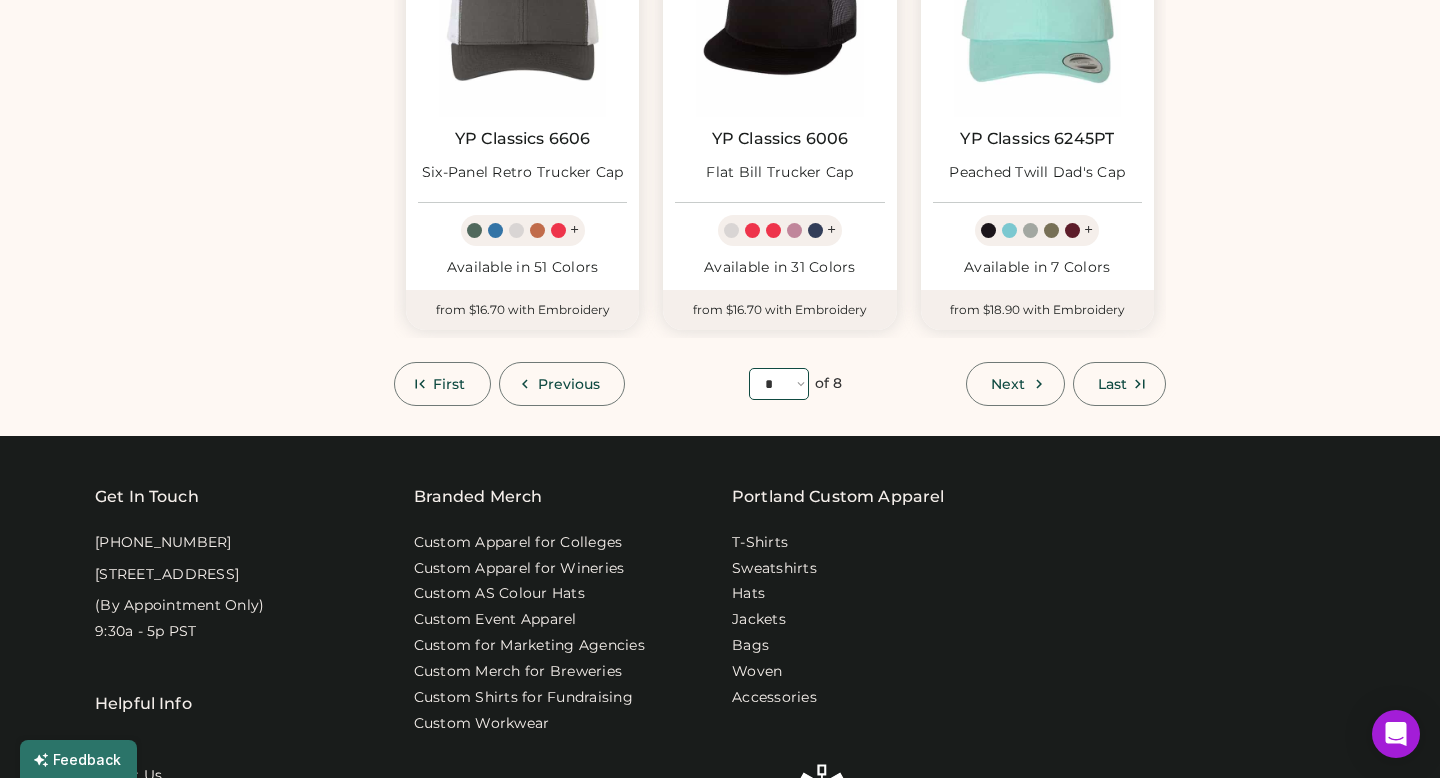 click on "**** * * * * * * * *" at bounding box center [779, 384] 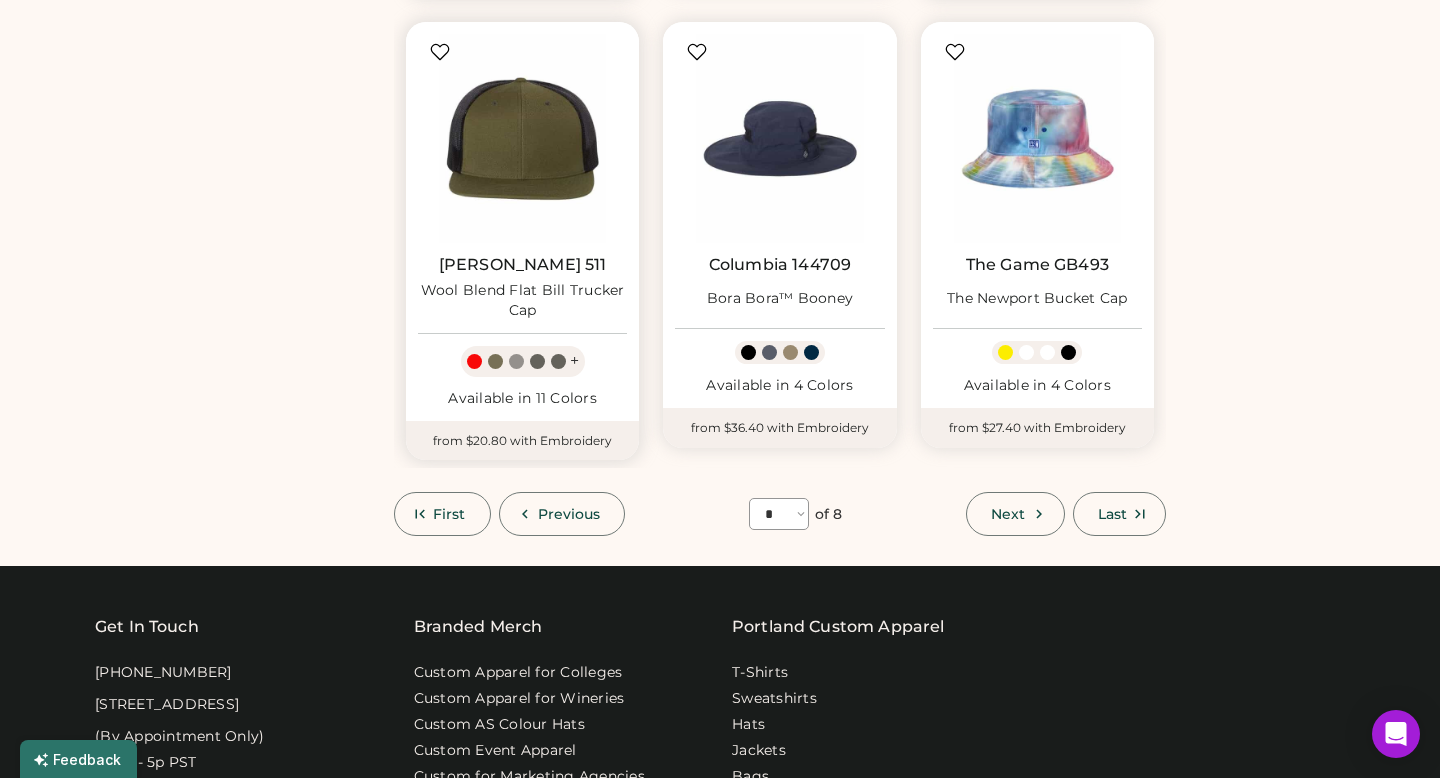 scroll, scrollTop: 1626, scrollLeft: 0, axis: vertical 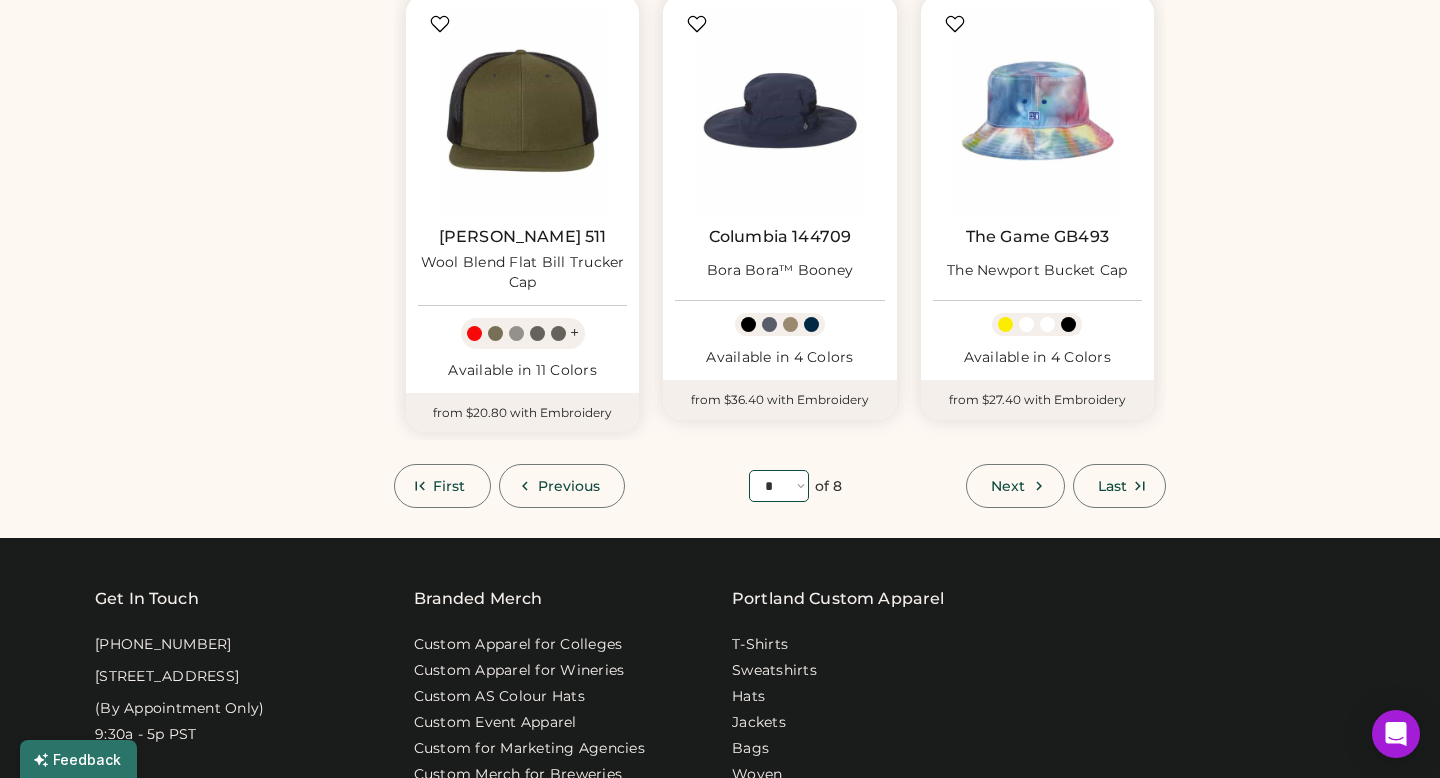 click on "**** * * * * * * * *" at bounding box center (779, 486) 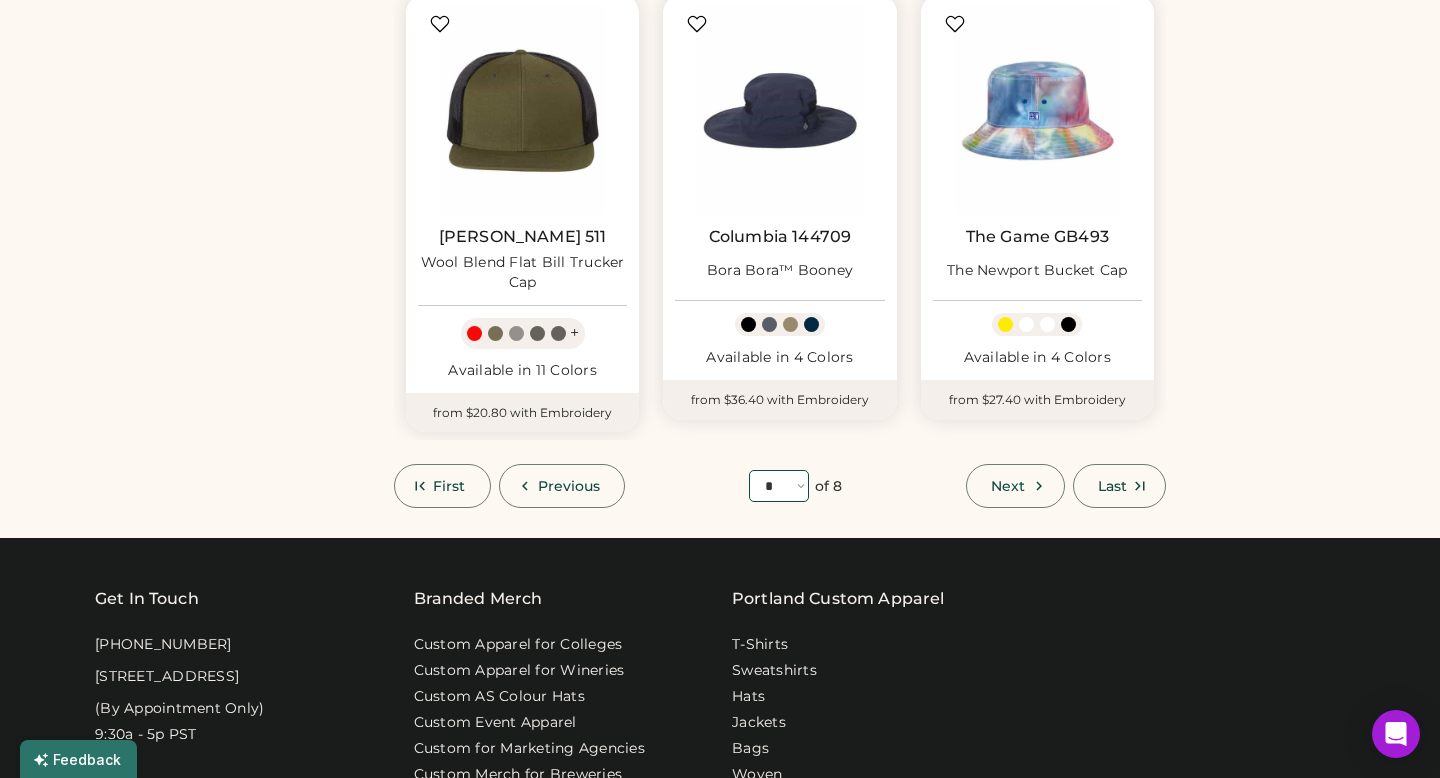 select on "*" 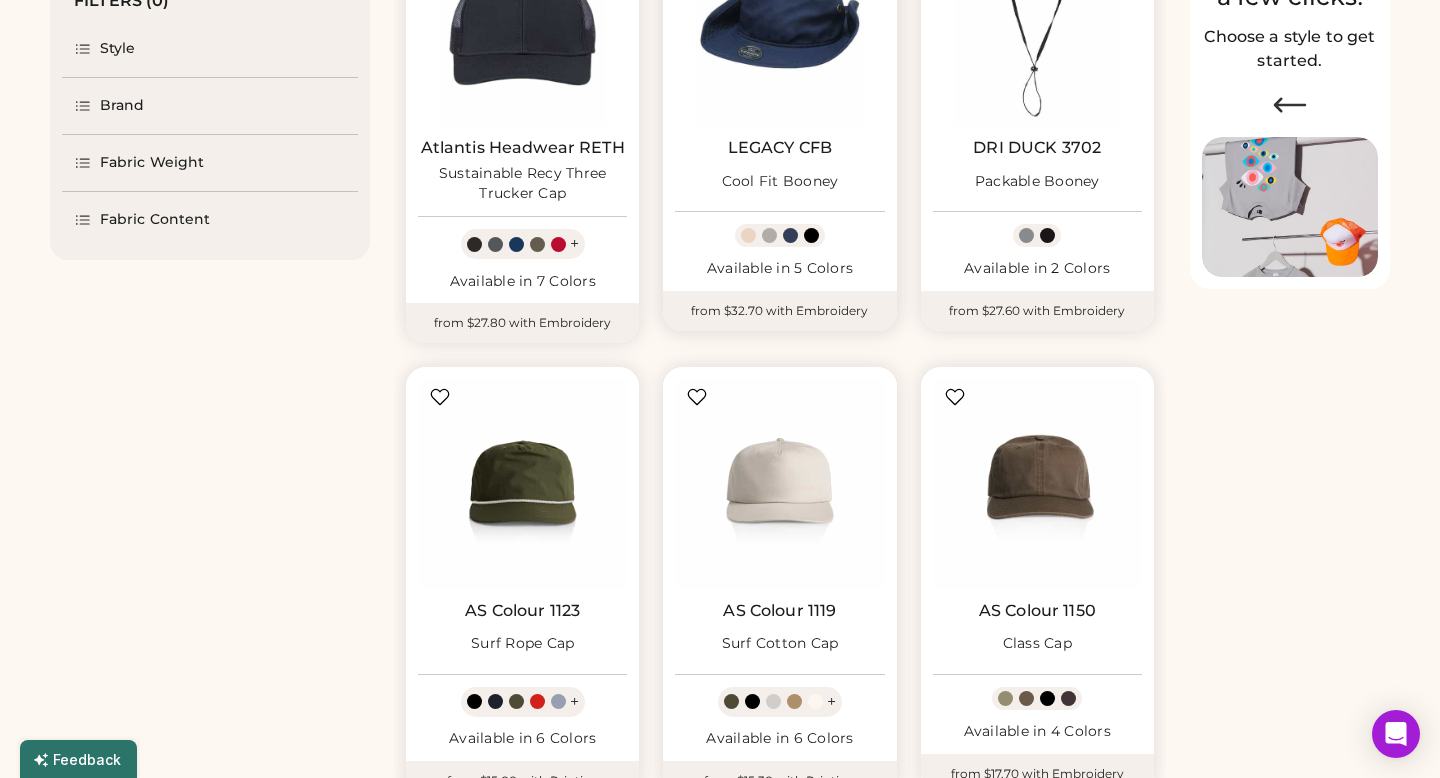 scroll, scrollTop: 401, scrollLeft: 0, axis: vertical 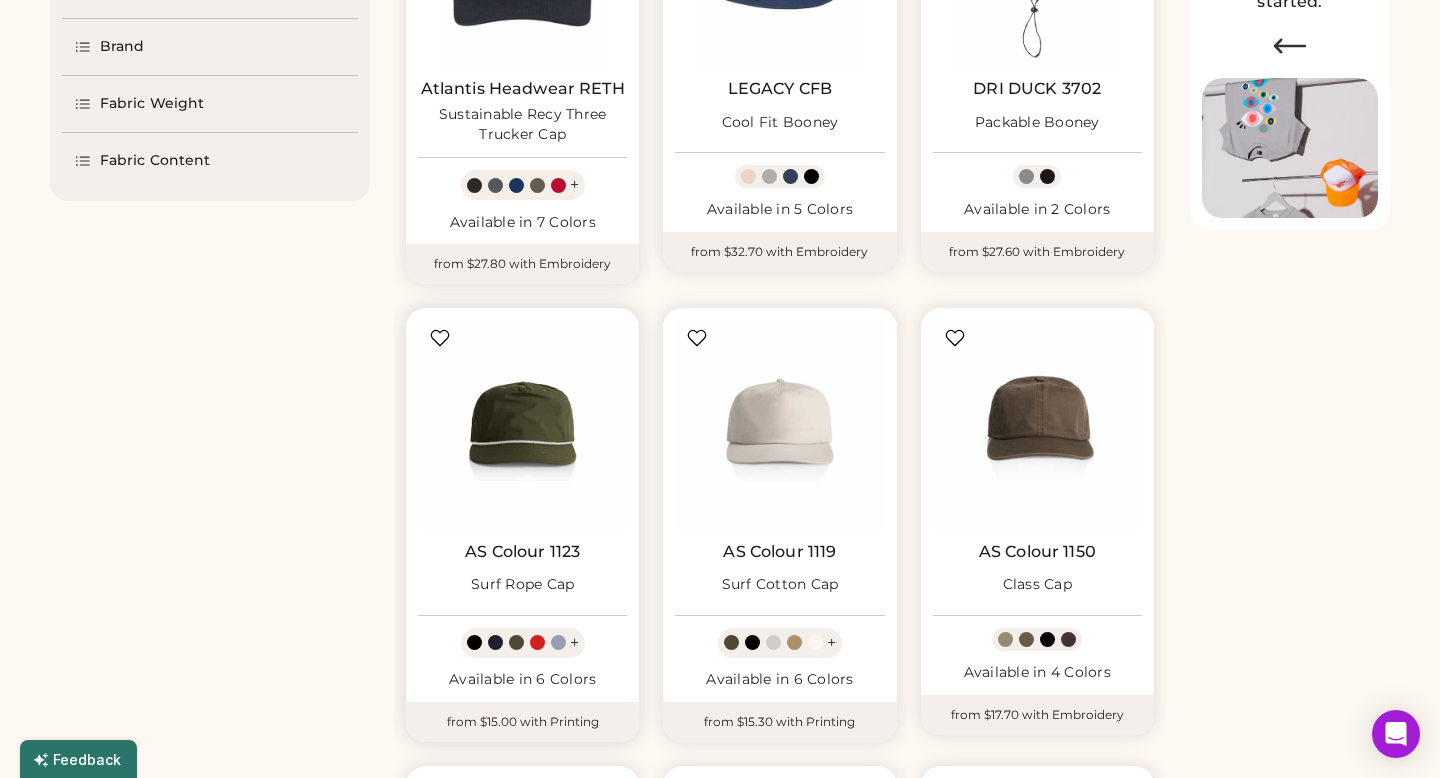 click at bounding box center [558, 642] 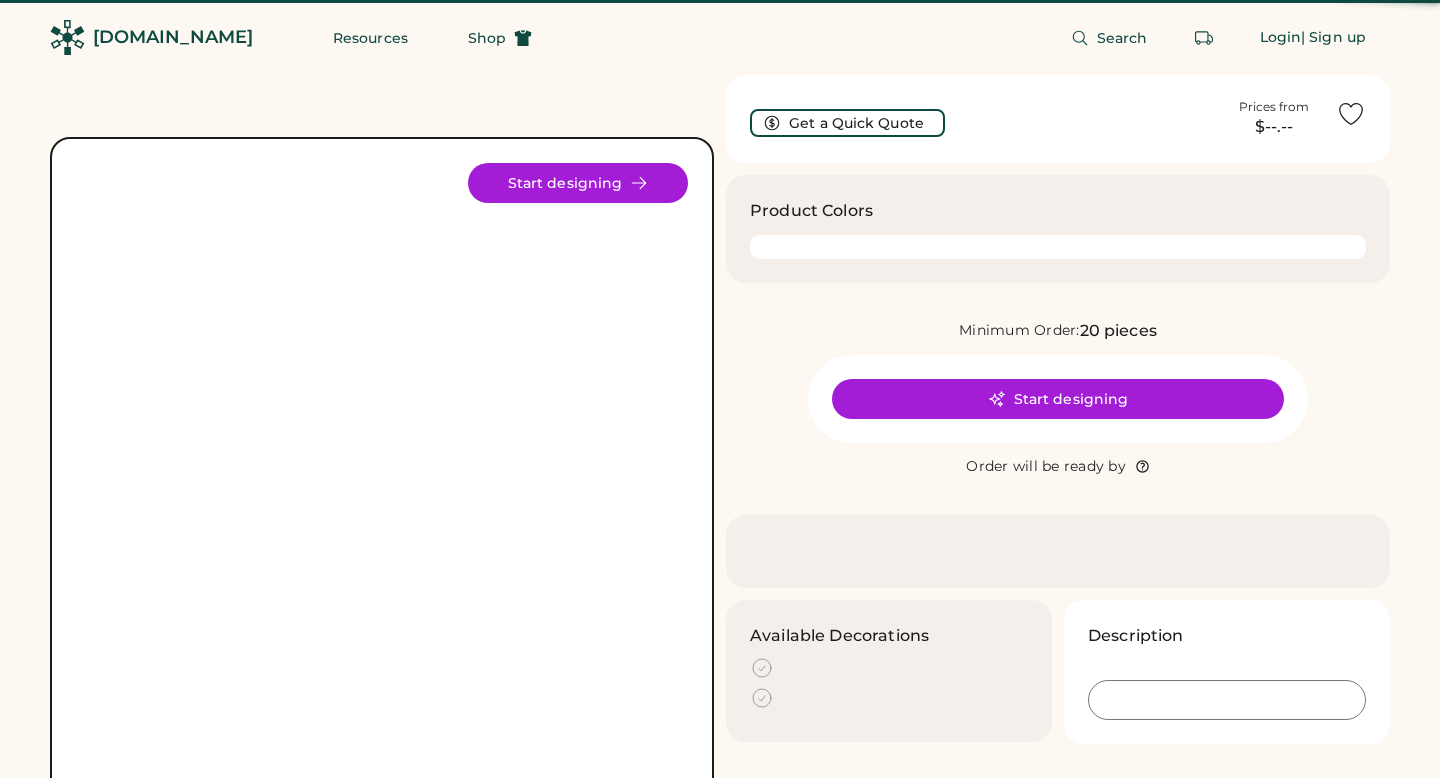 scroll, scrollTop: 0, scrollLeft: 0, axis: both 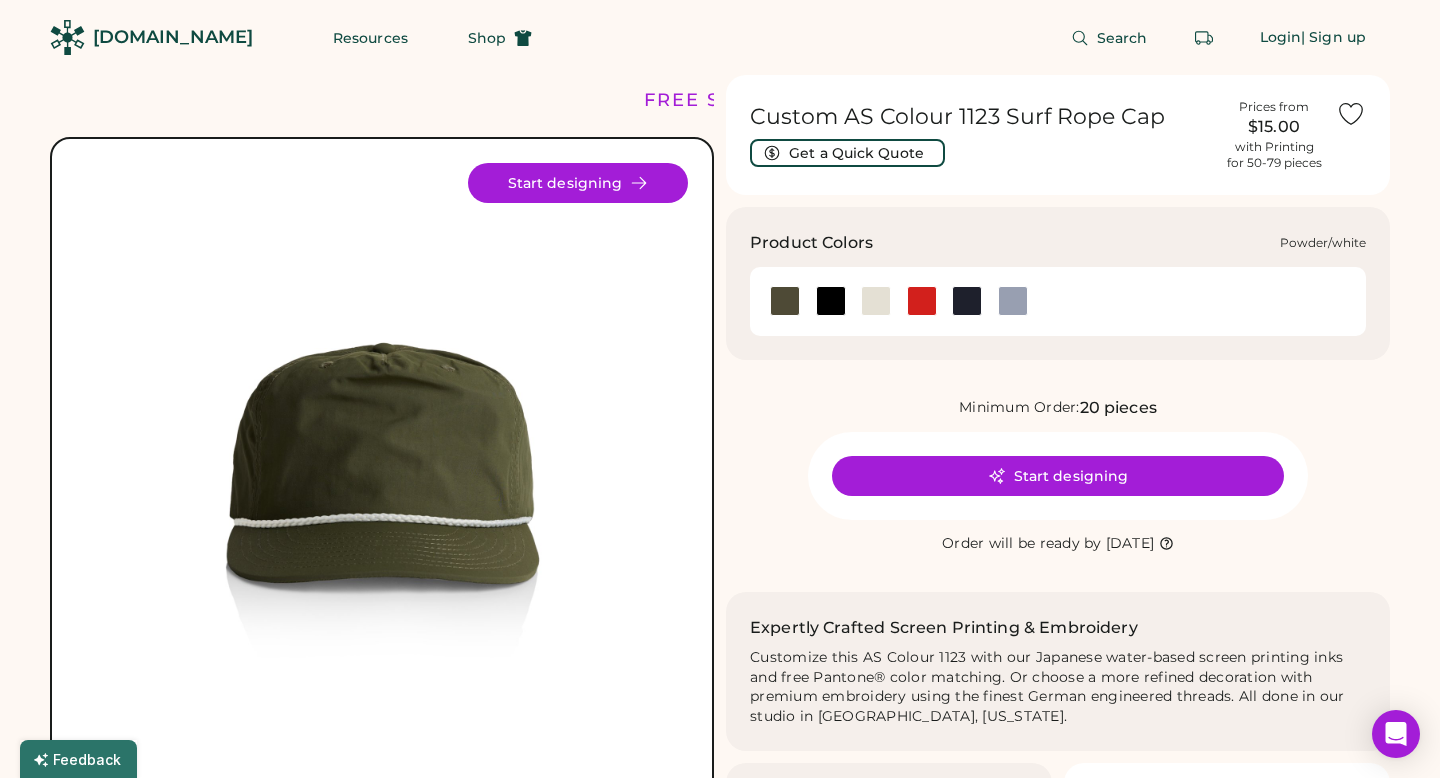 click at bounding box center (1013, 301) 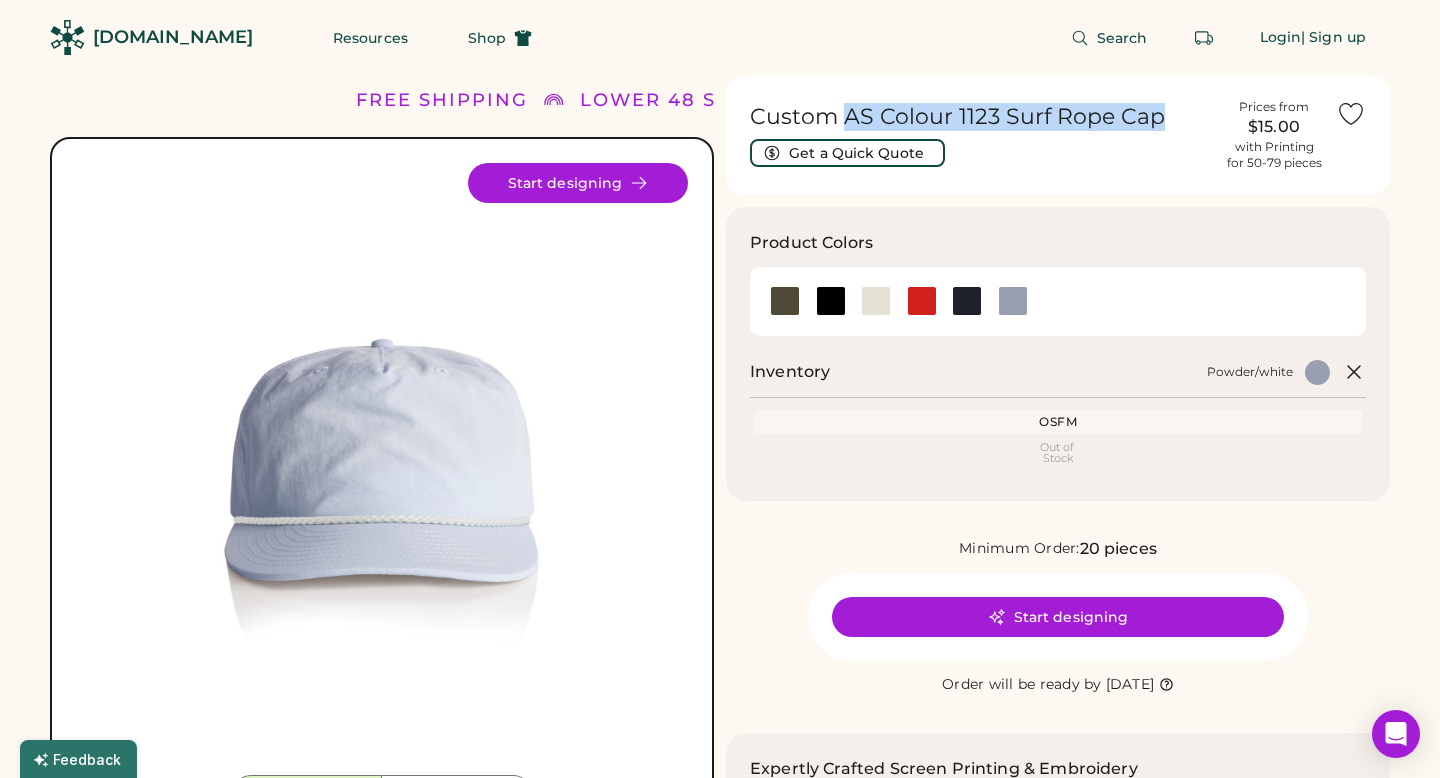 drag, startPoint x: 844, startPoint y: 117, endPoint x: 1156, endPoint y: 107, distance: 312.16022 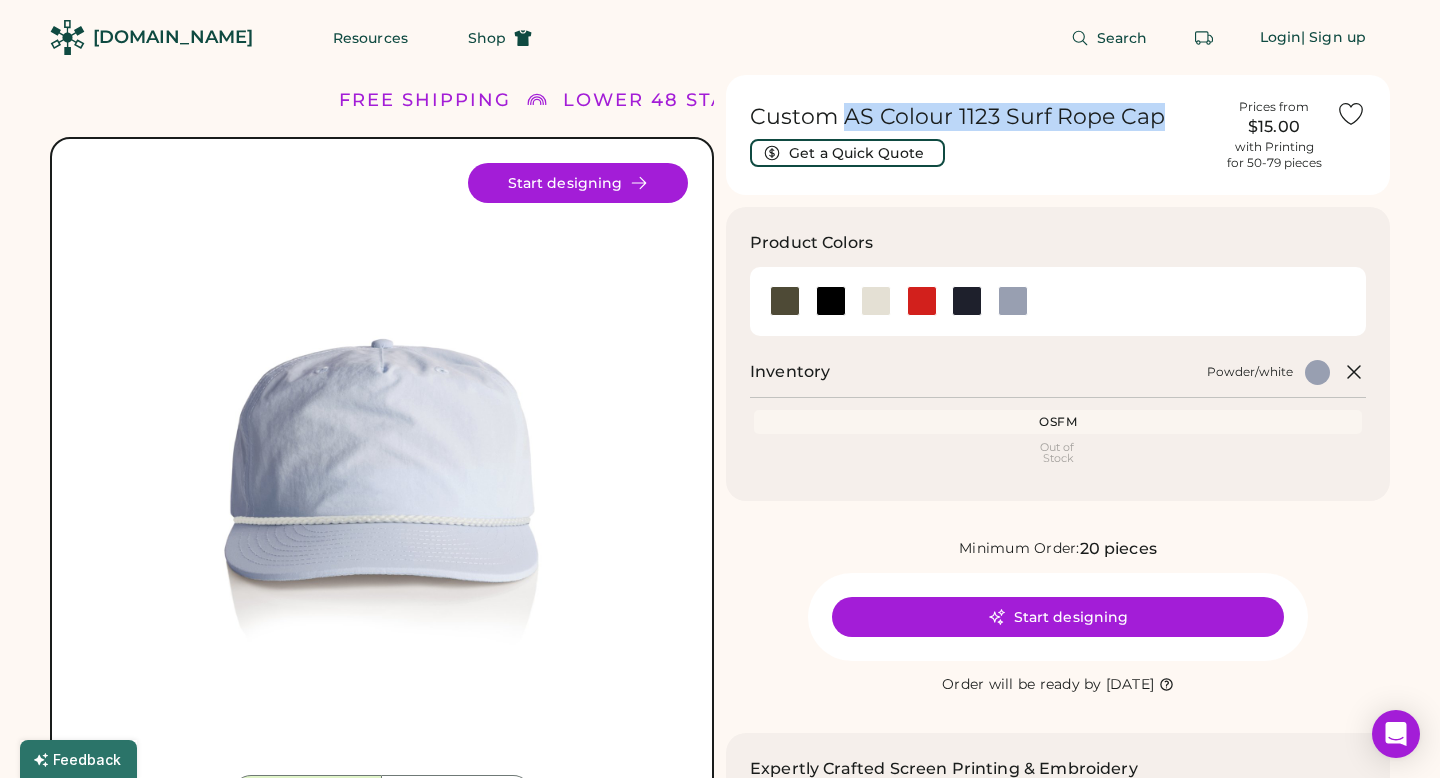 copy on "AS Colour 1123 Surf Rope Cap" 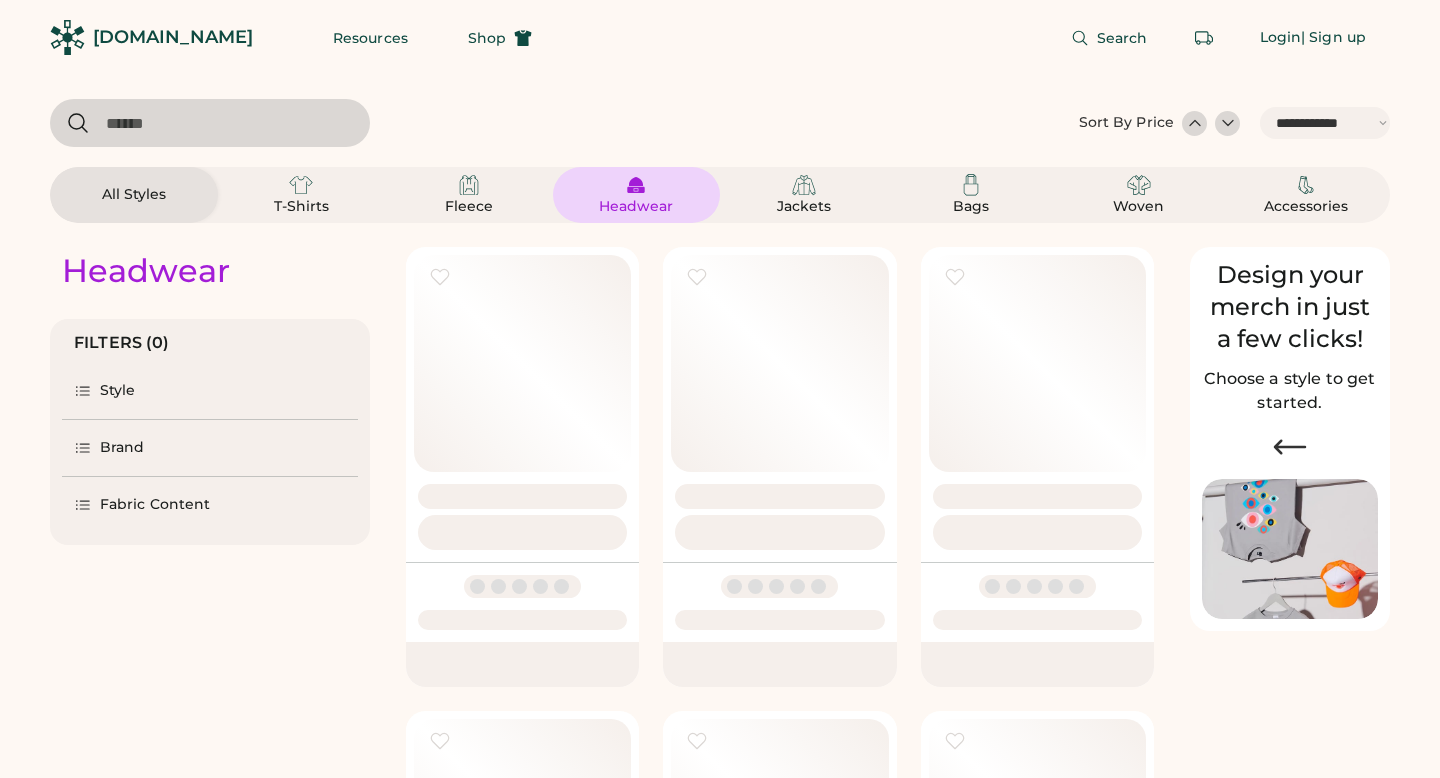 select on "*****" 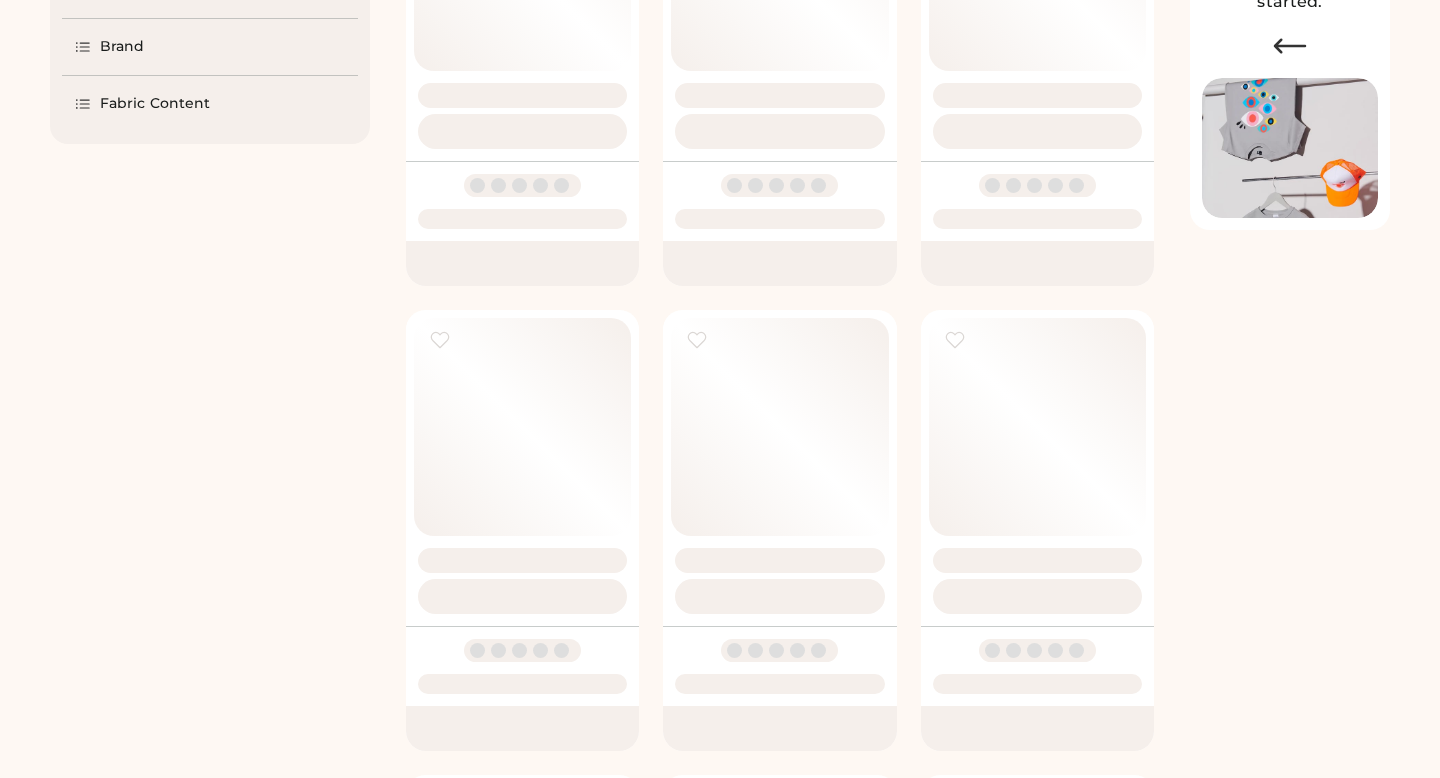 scroll, scrollTop: 0, scrollLeft: 0, axis: both 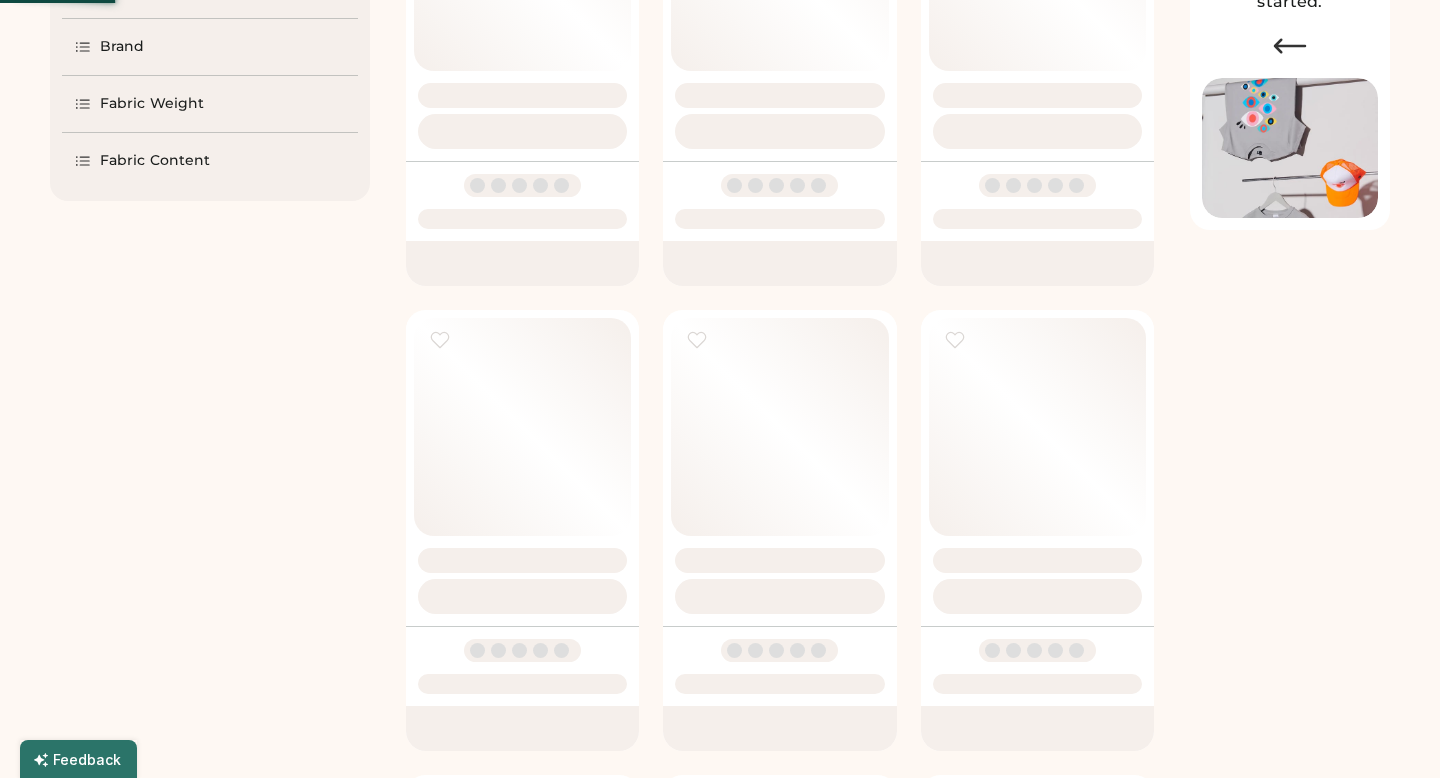 select on "*" 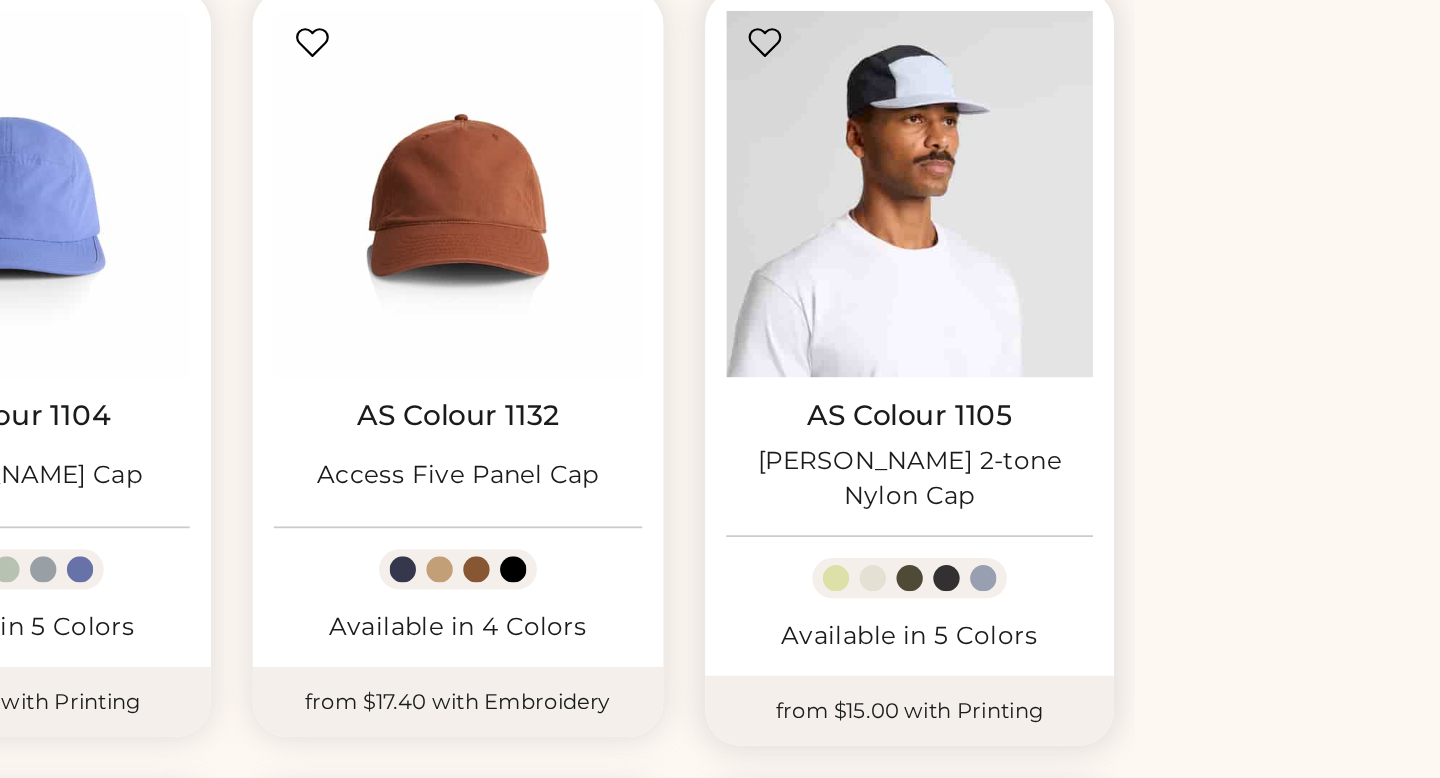 scroll, scrollTop: 1169, scrollLeft: 0, axis: vertical 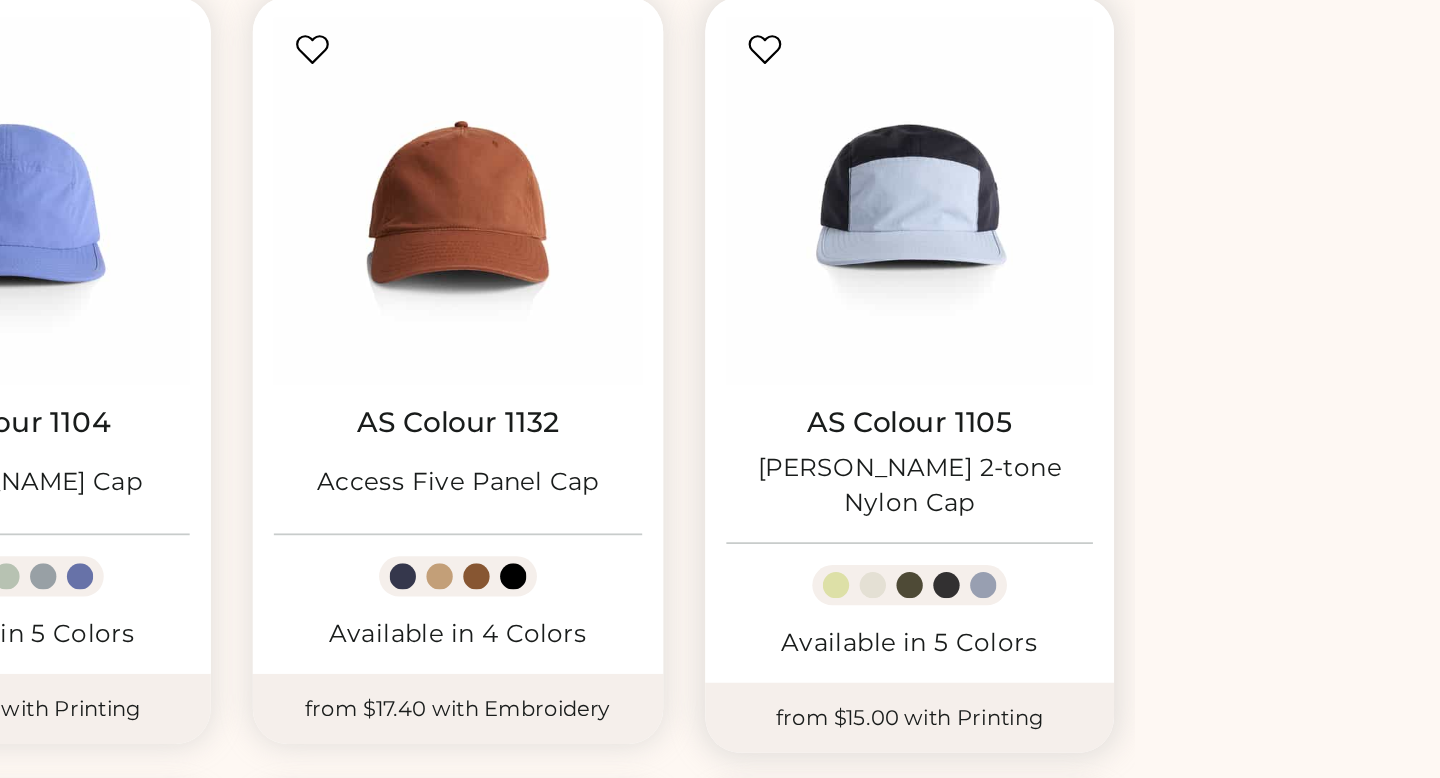 click at bounding box center [995, 333] 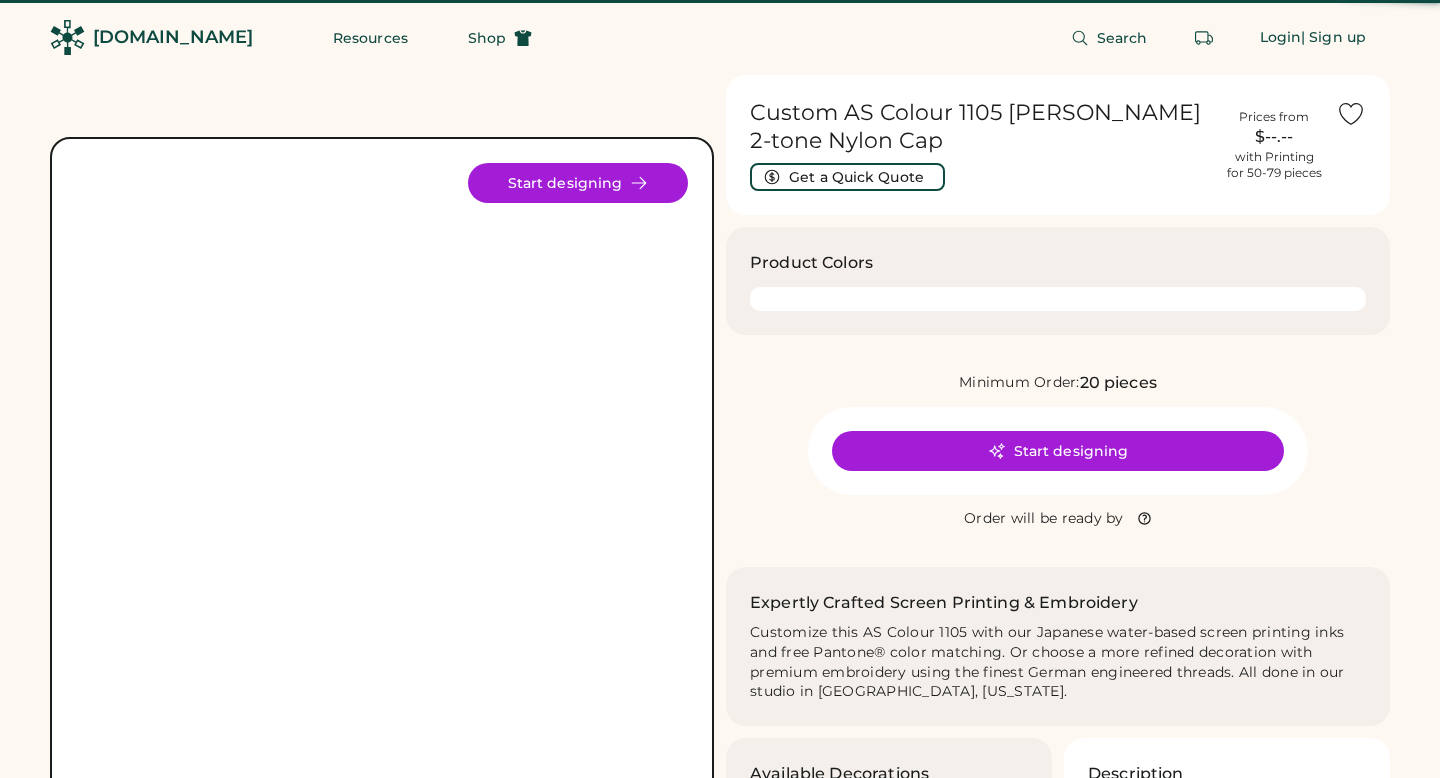 scroll, scrollTop: 0, scrollLeft: 0, axis: both 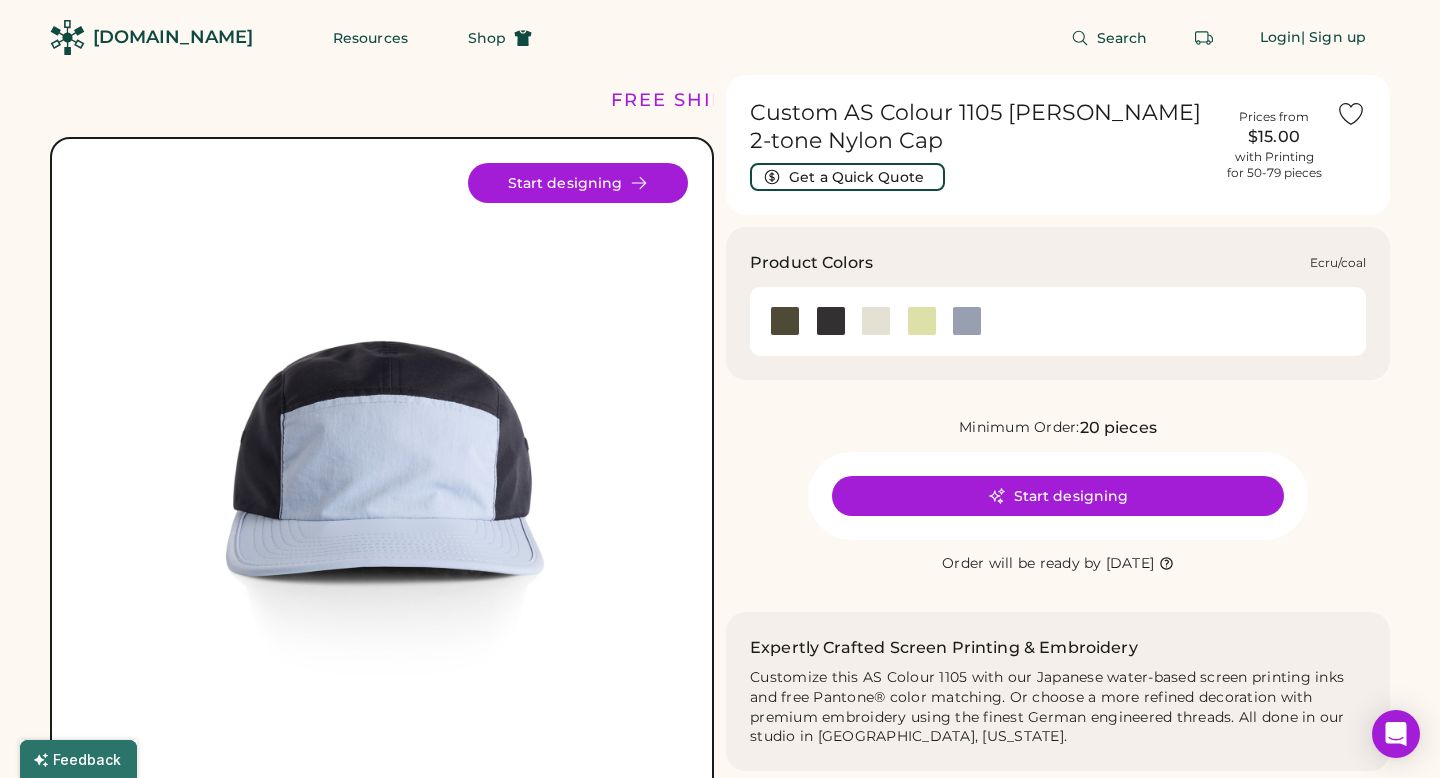 click at bounding box center (876, 321) 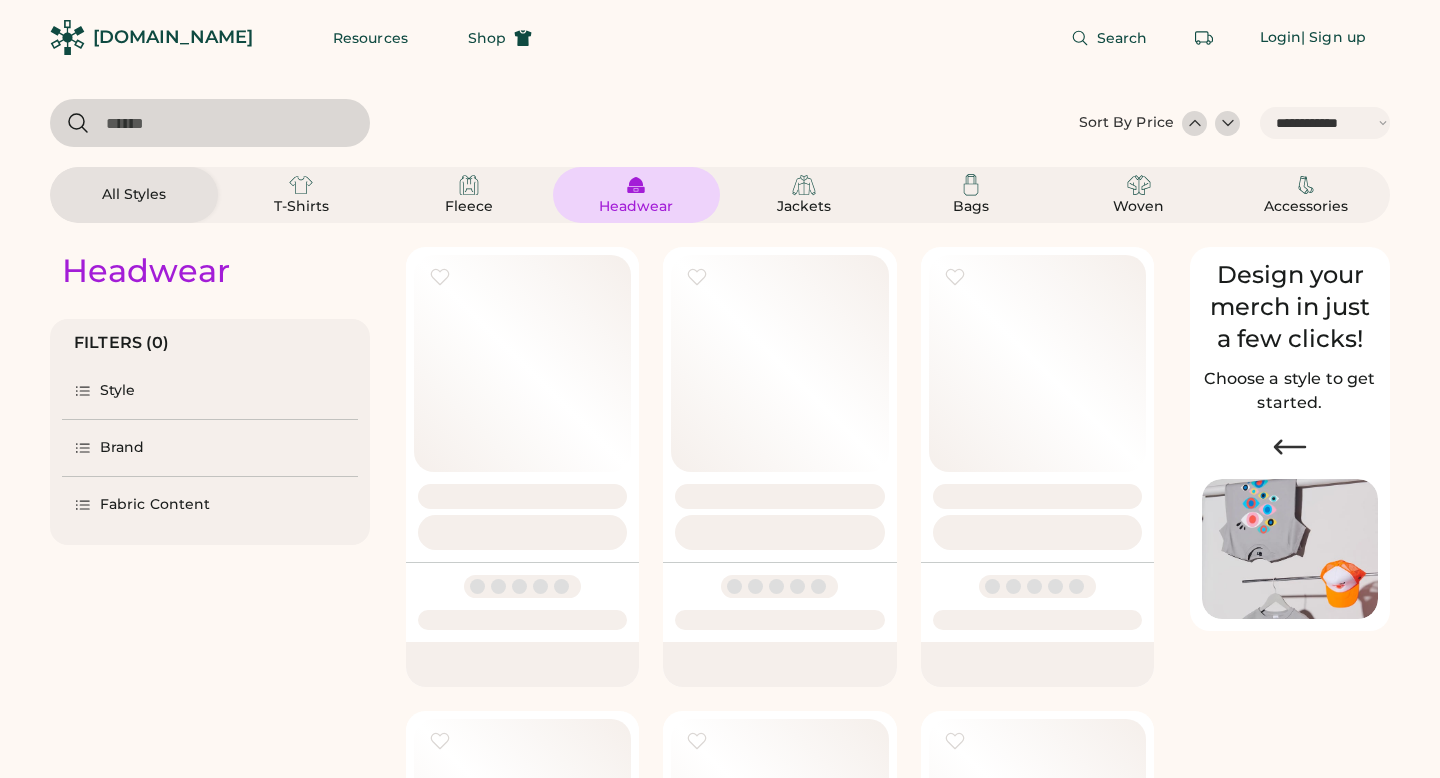 select on "*****" 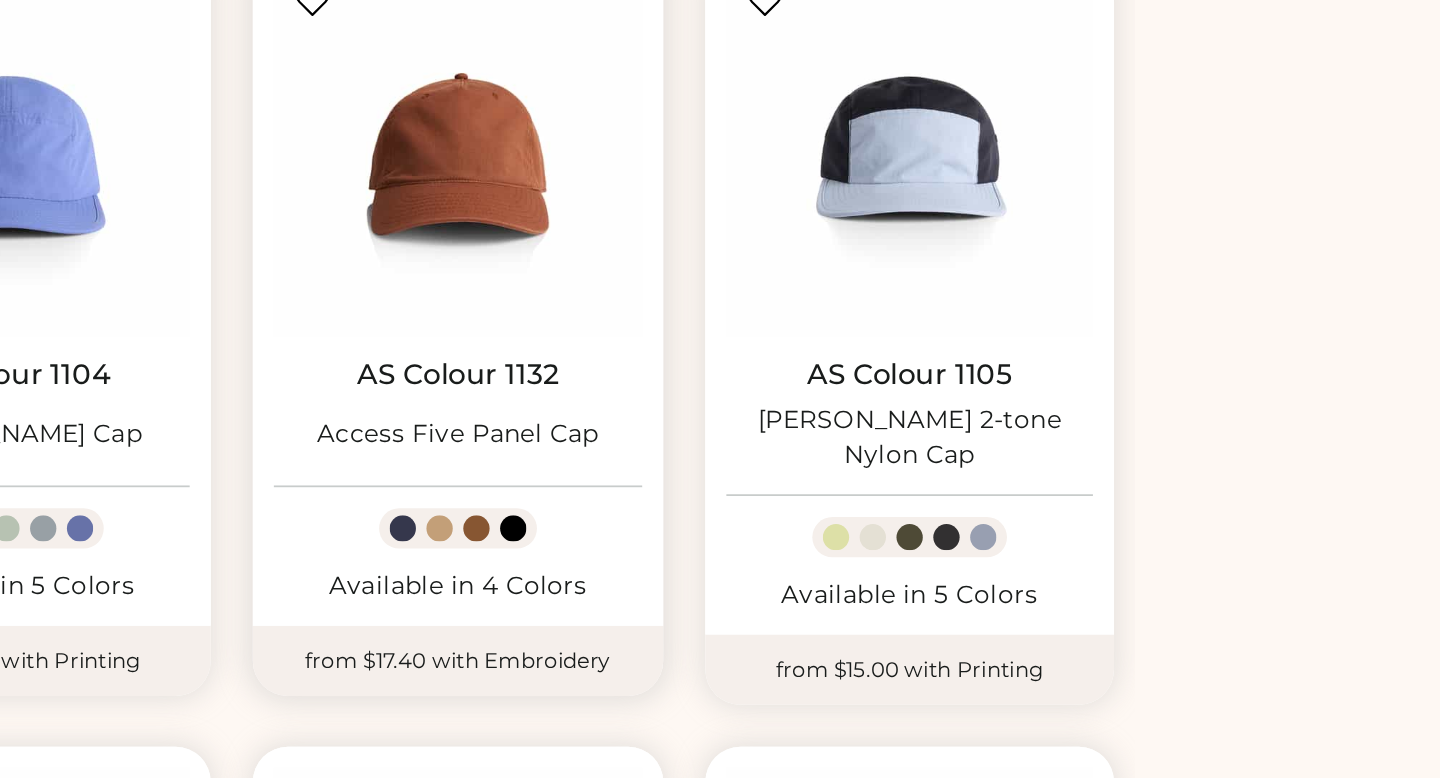 scroll, scrollTop: 1164, scrollLeft: 0, axis: vertical 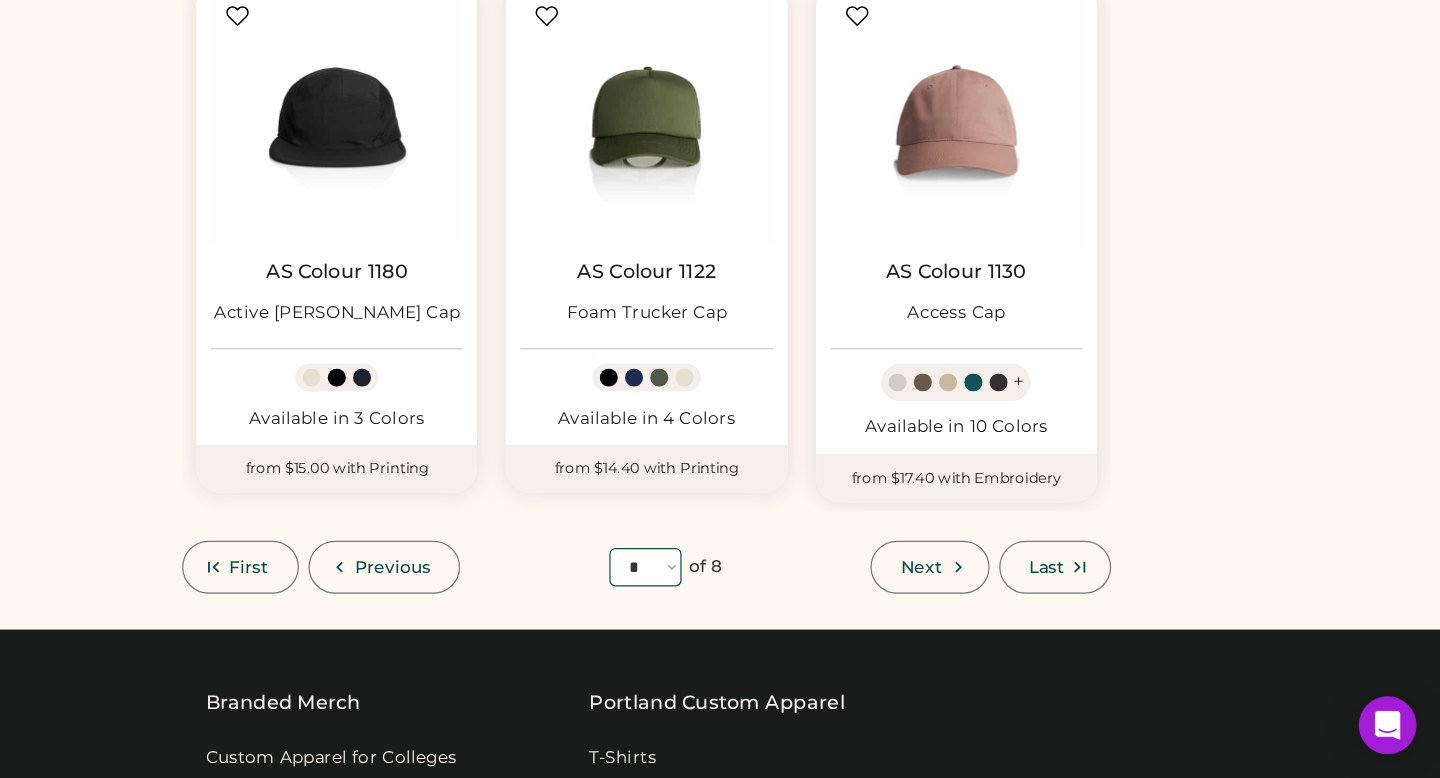 click on "**** * * * * * * * *" at bounding box center [779, 603] 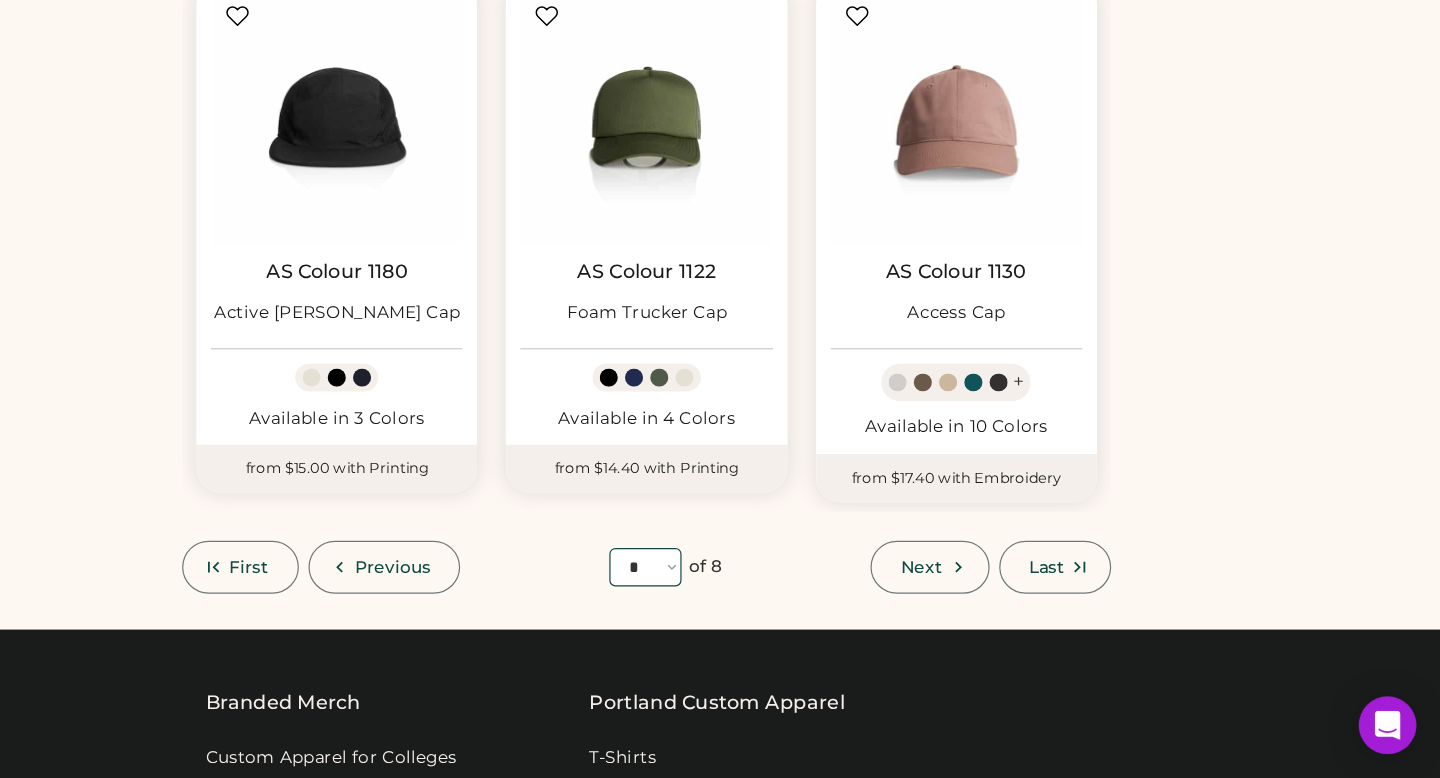 select on "*" 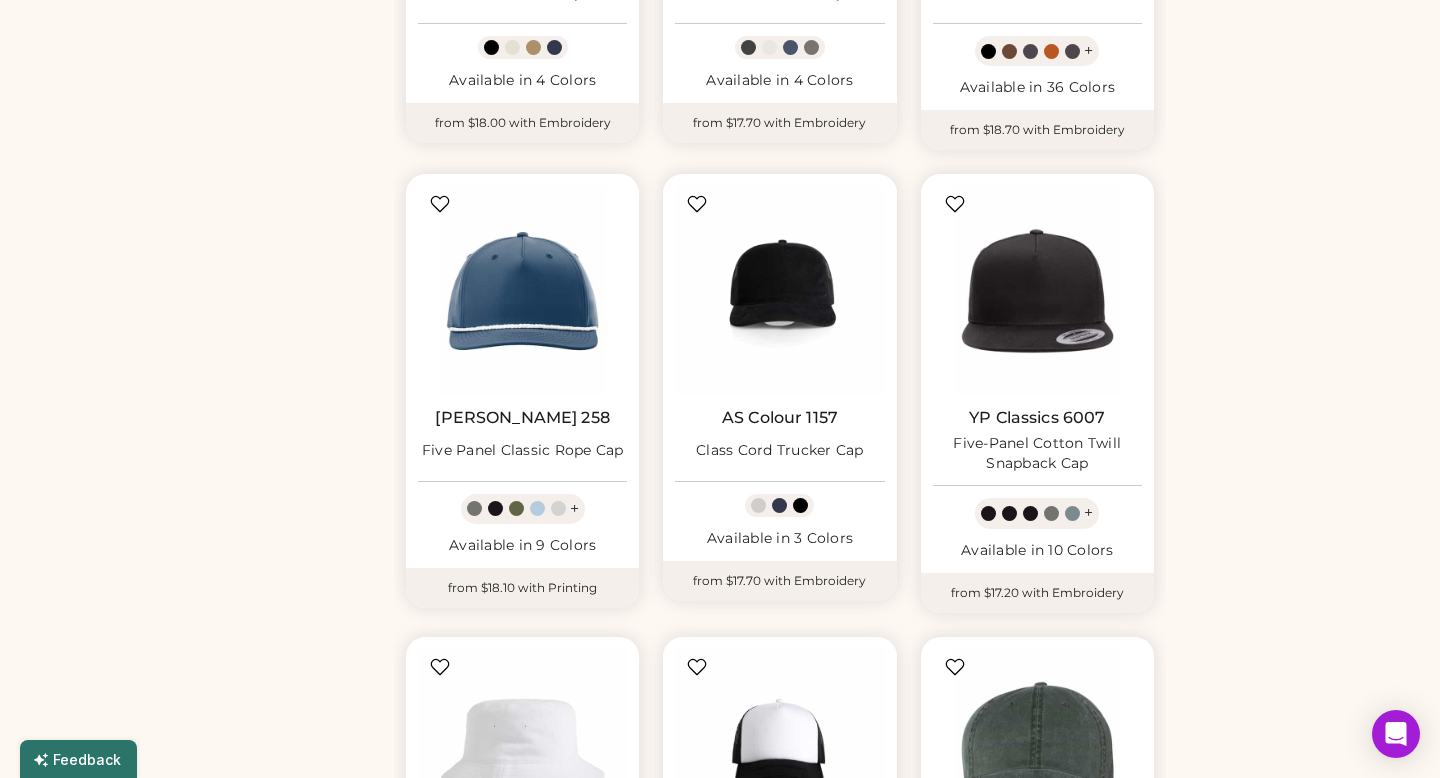 scroll, scrollTop: 1008, scrollLeft: 0, axis: vertical 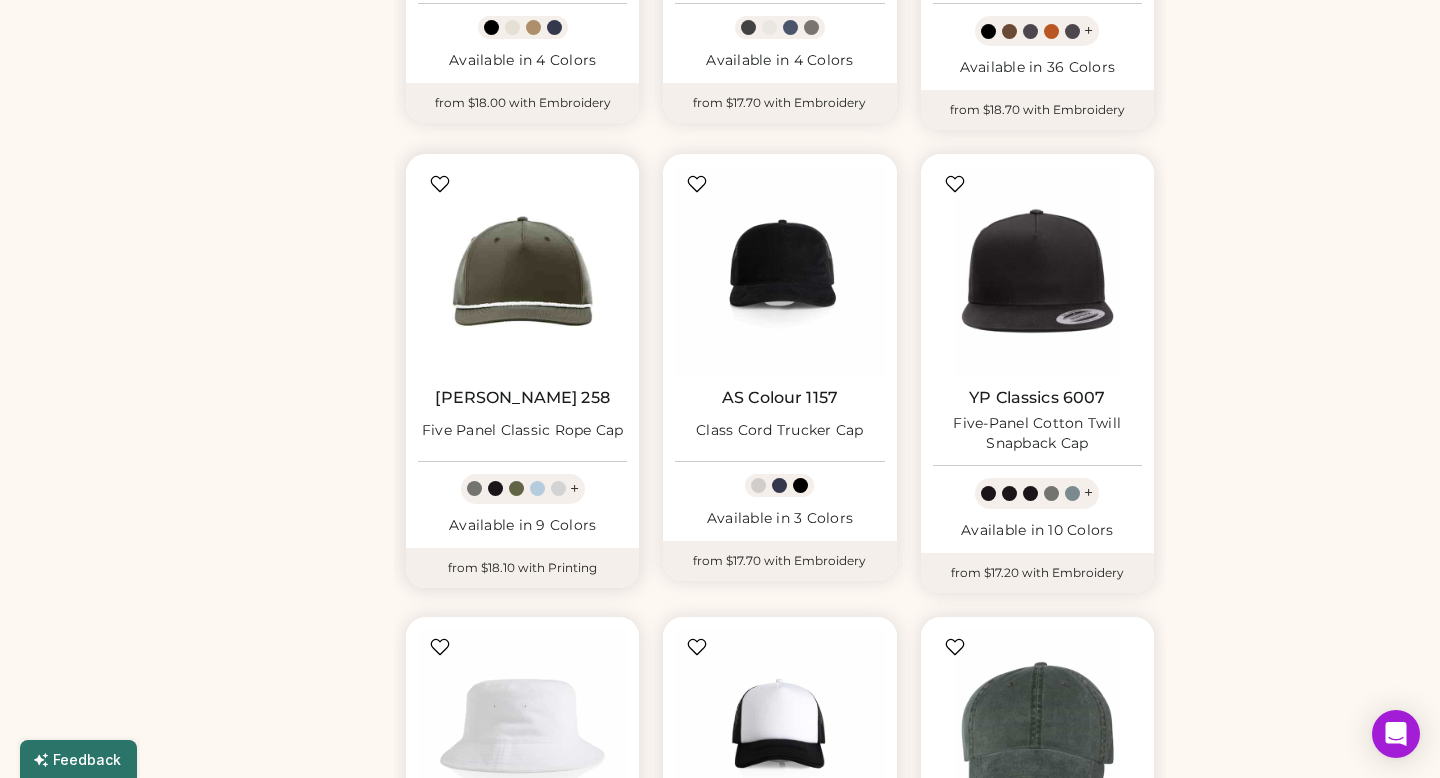 click at bounding box center [522, 270] 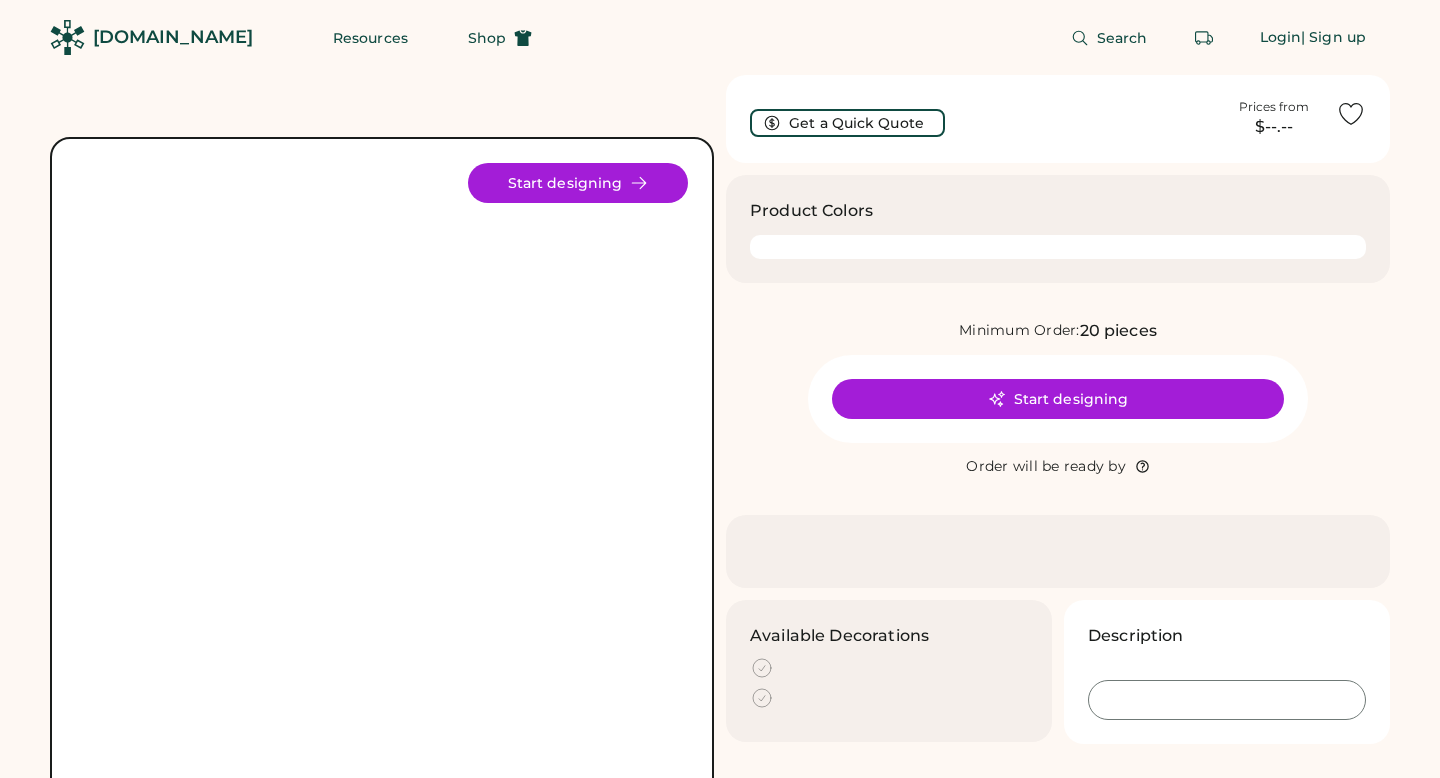 scroll, scrollTop: 0, scrollLeft: 0, axis: both 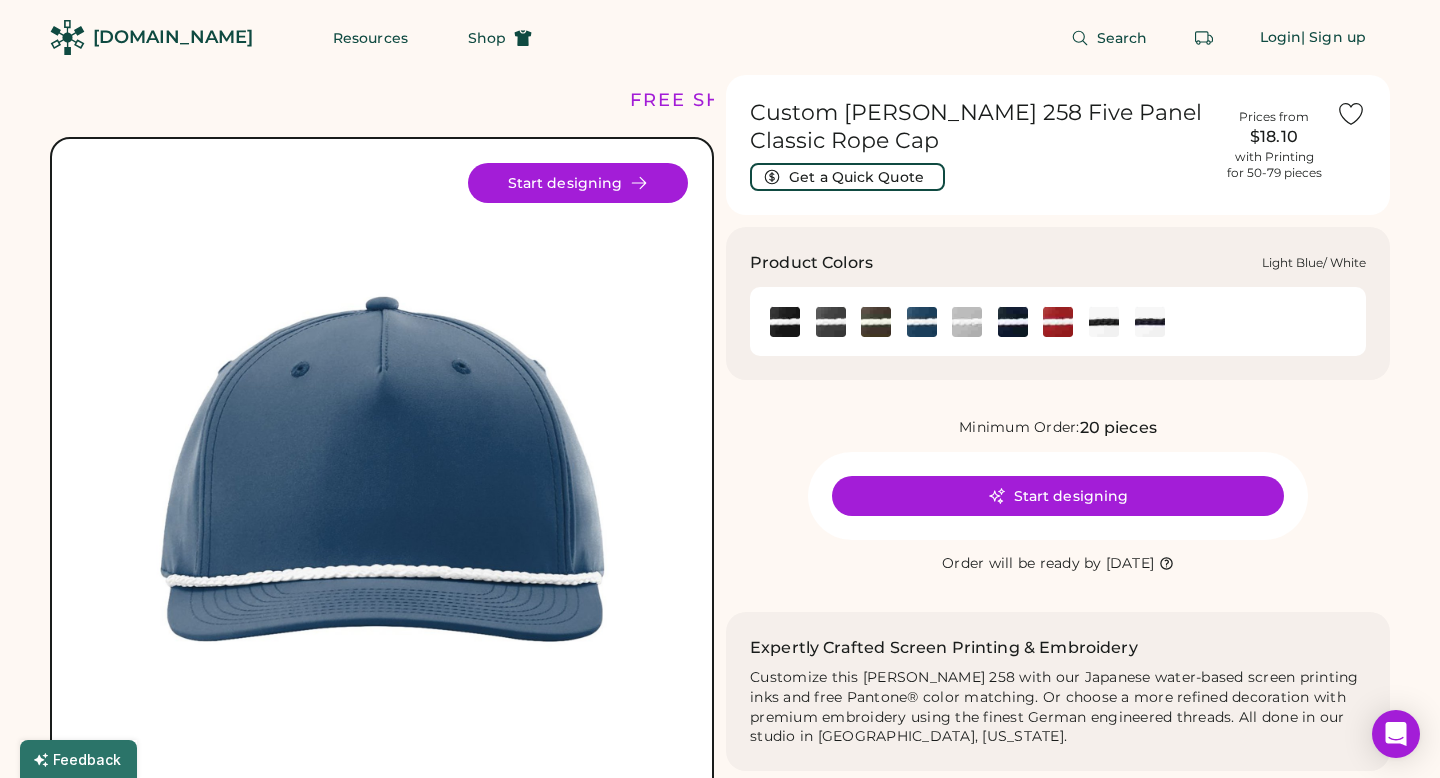 click 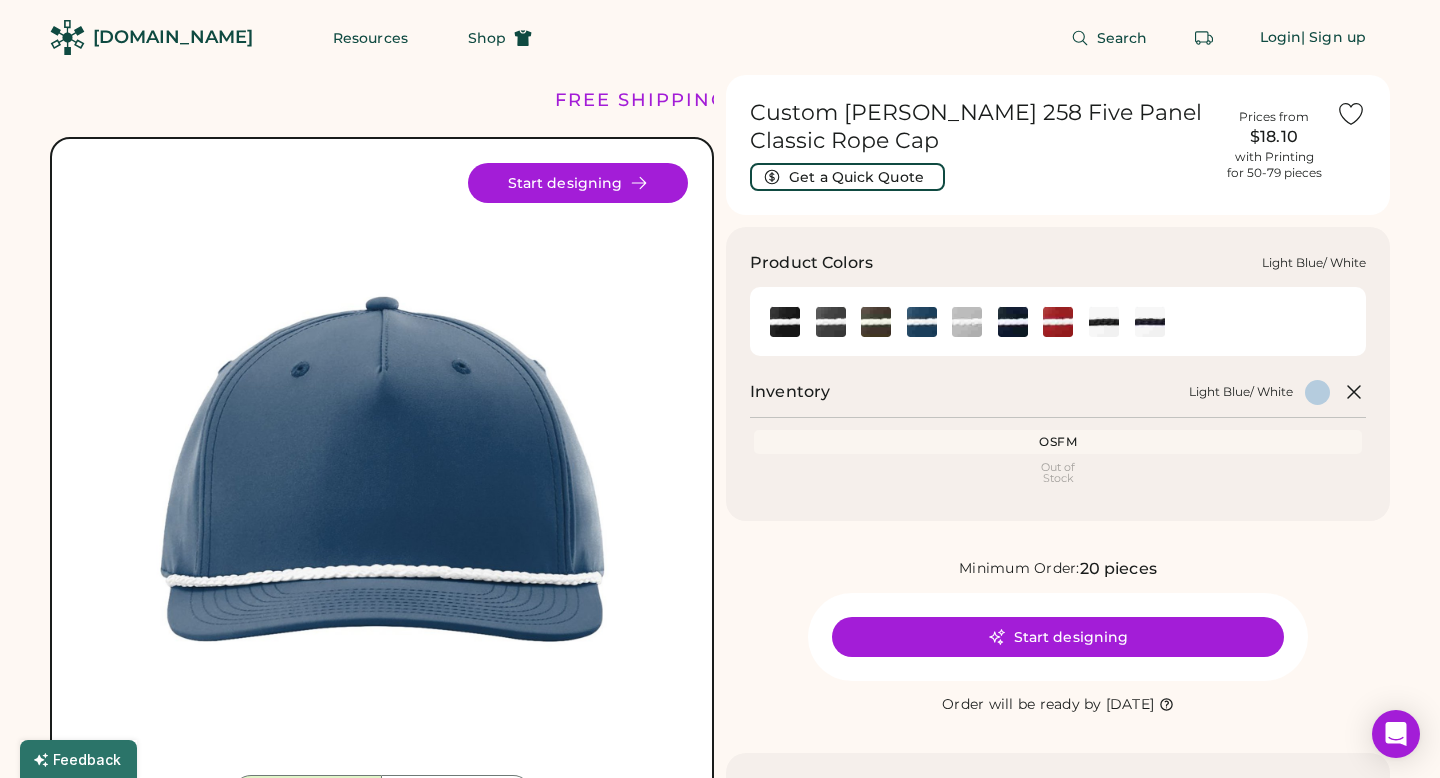 click 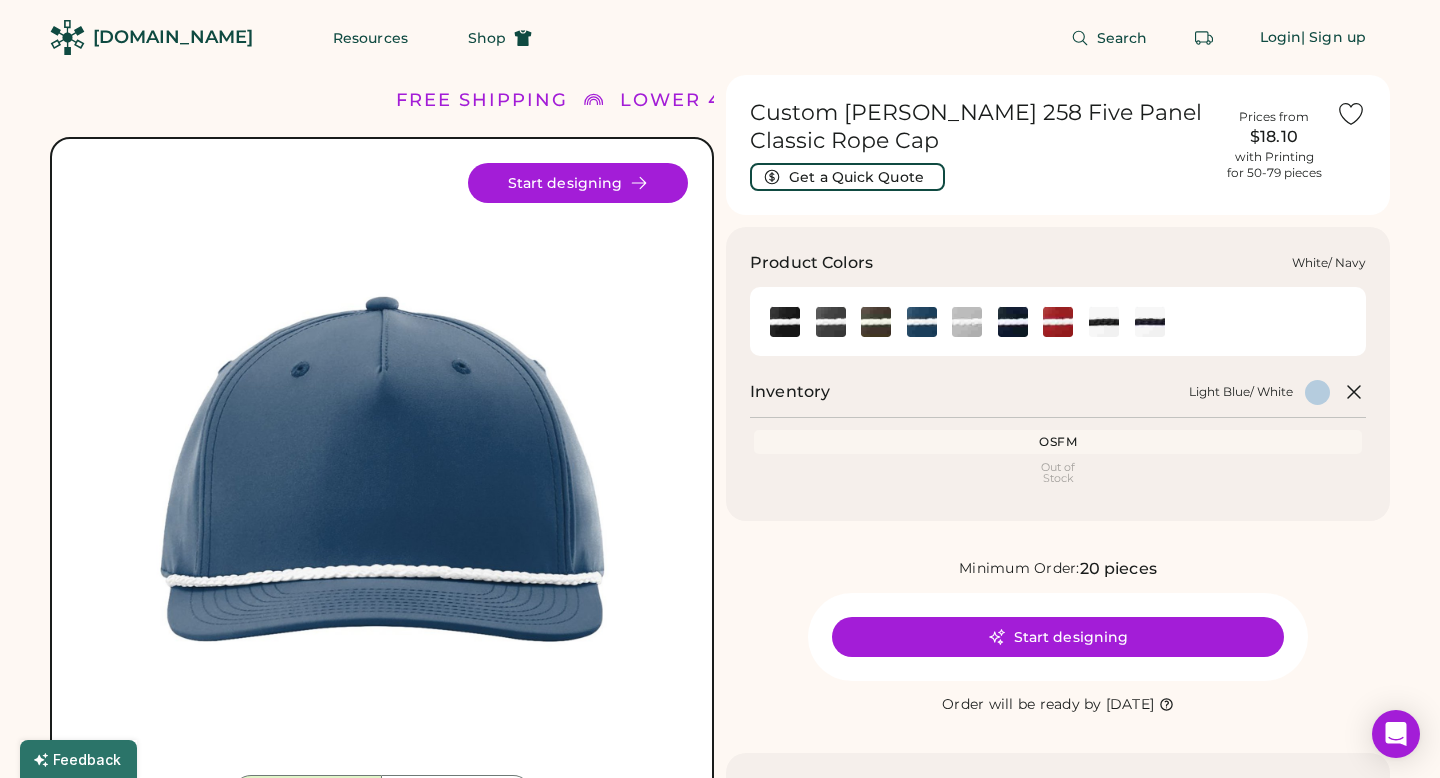 click 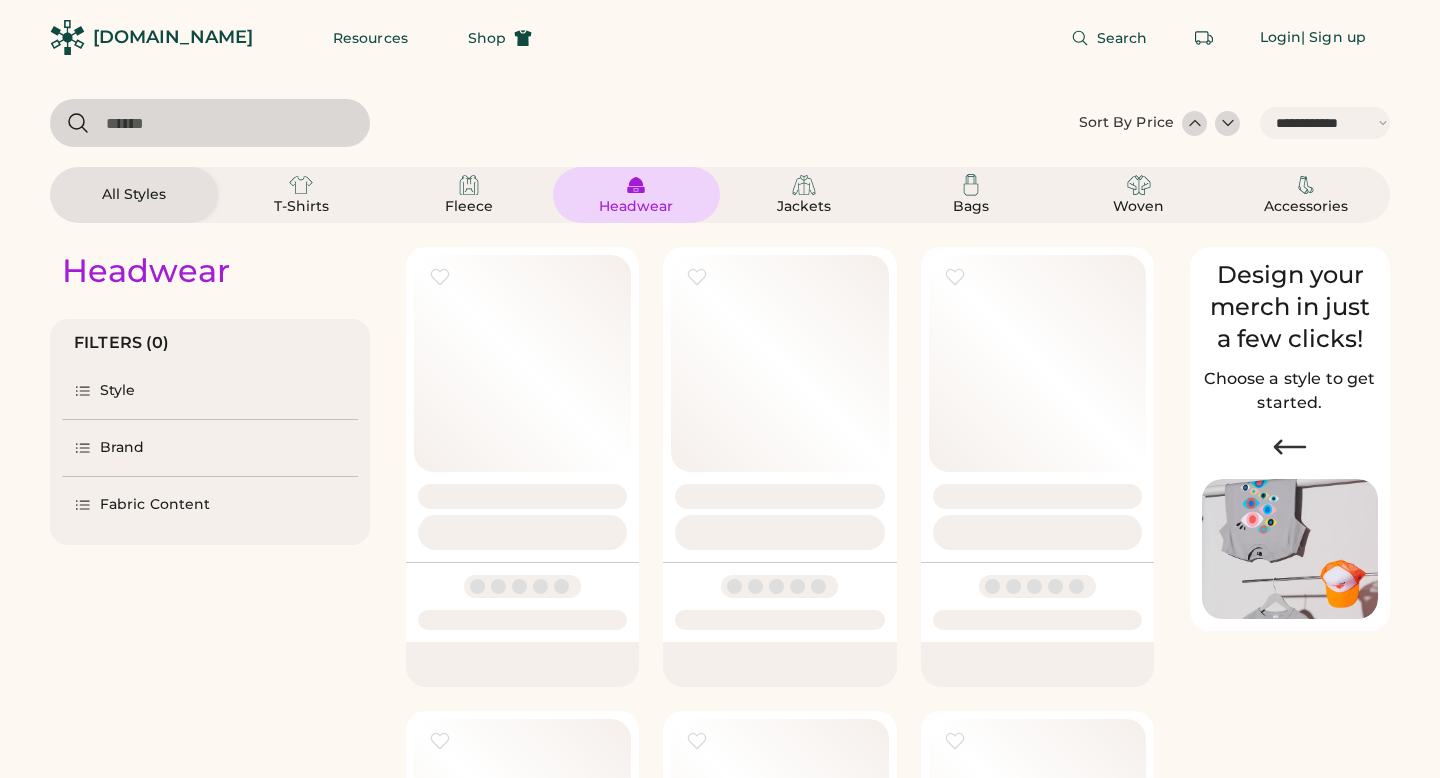 select on "*****" 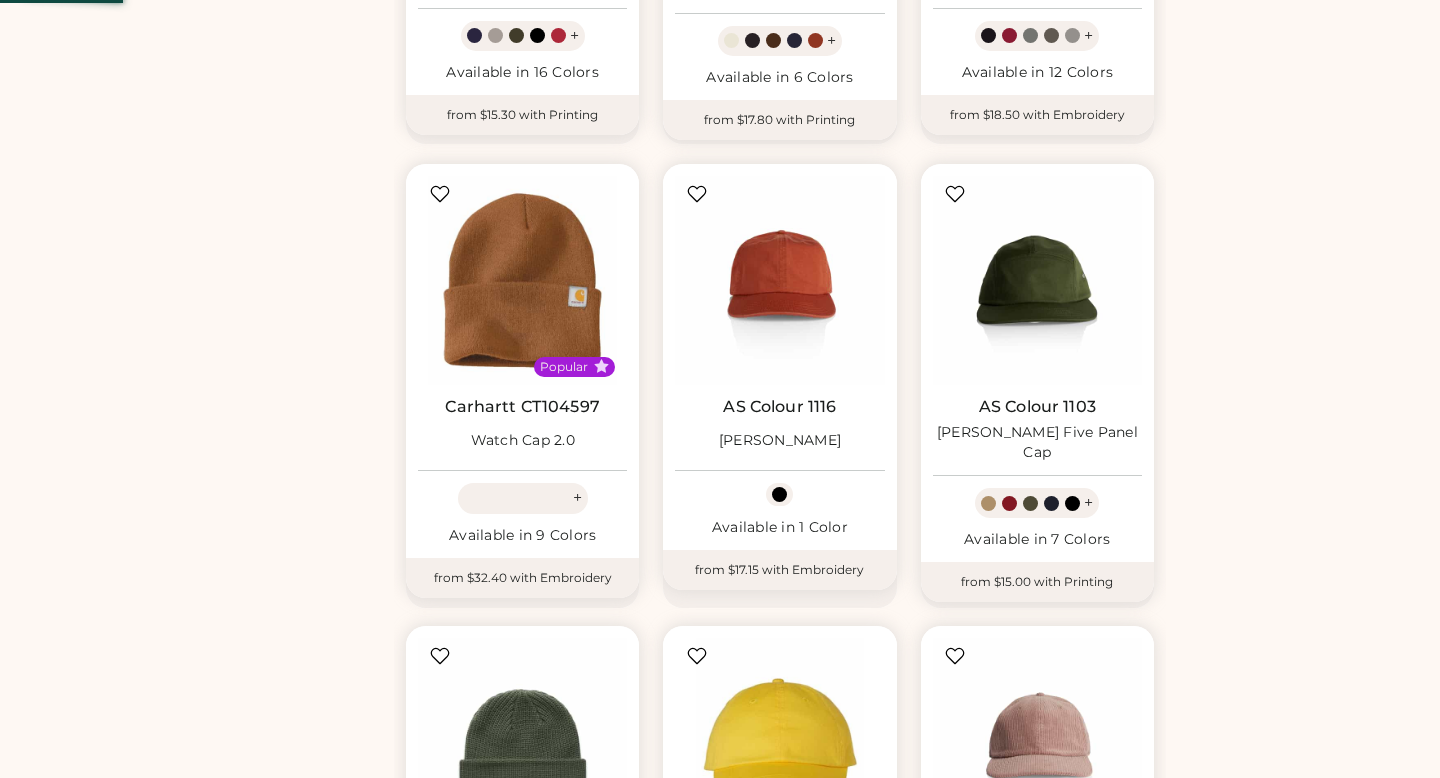 scroll, scrollTop: 1008, scrollLeft: 0, axis: vertical 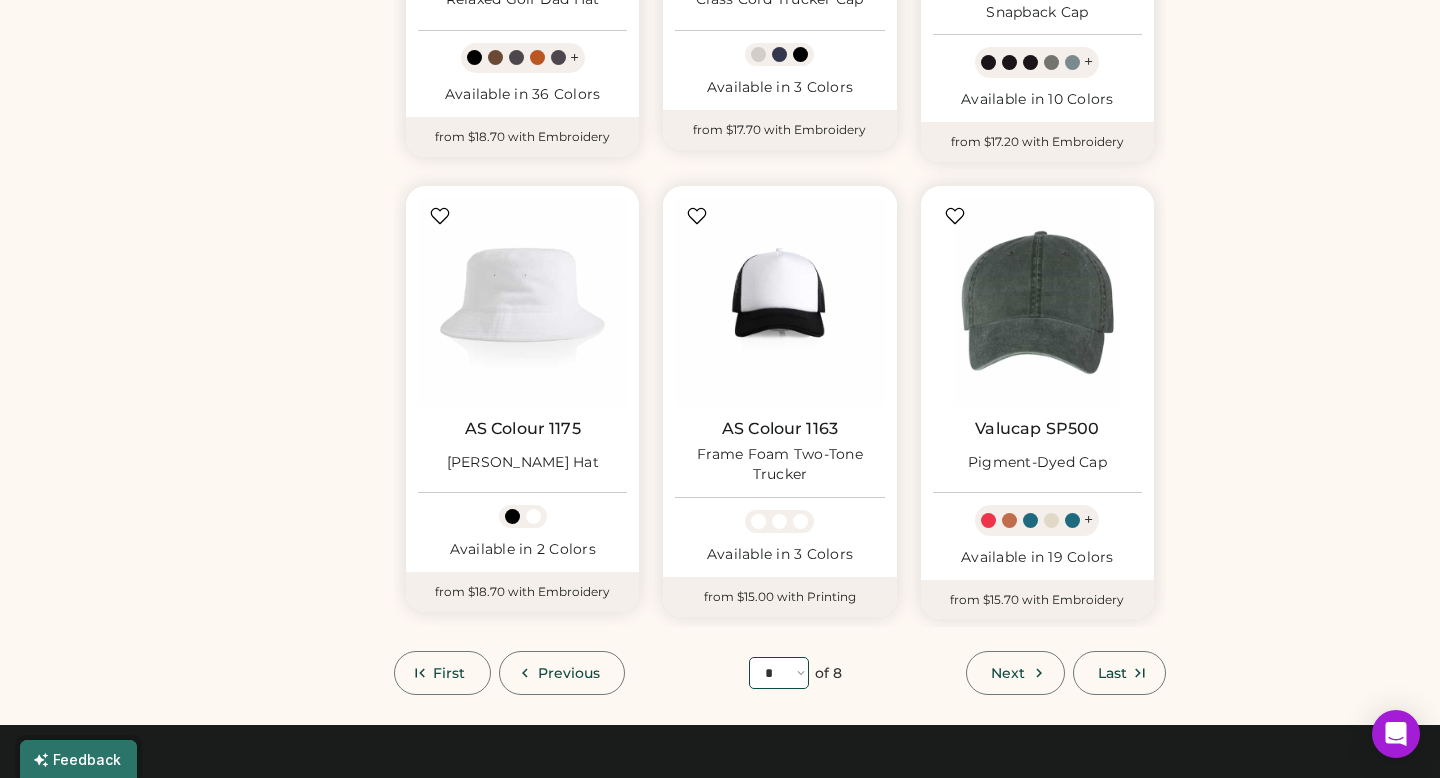 click on "**** * * * * * * * *" at bounding box center [779, 673] 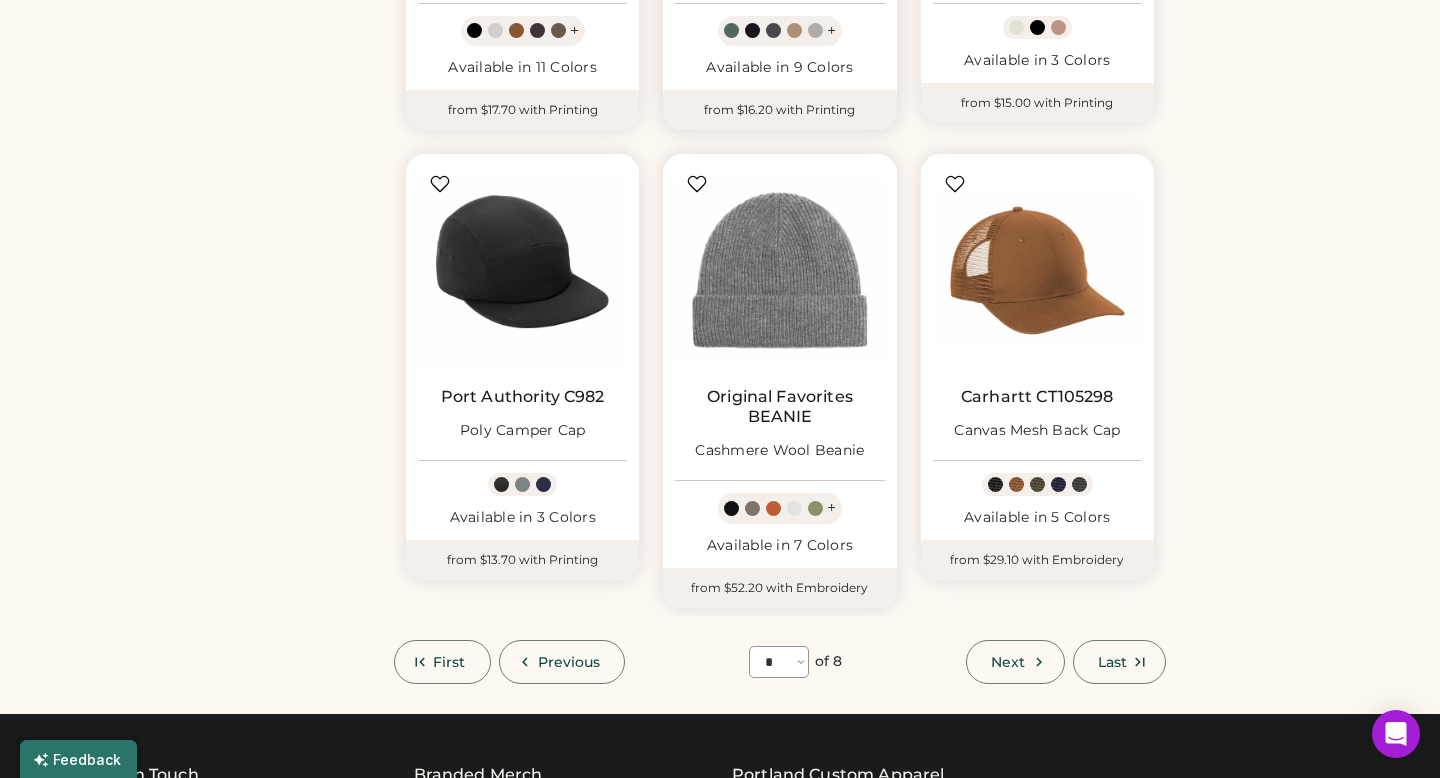 scroll, scrollTop: 1467, scrollLeft: 0, axis: vertical 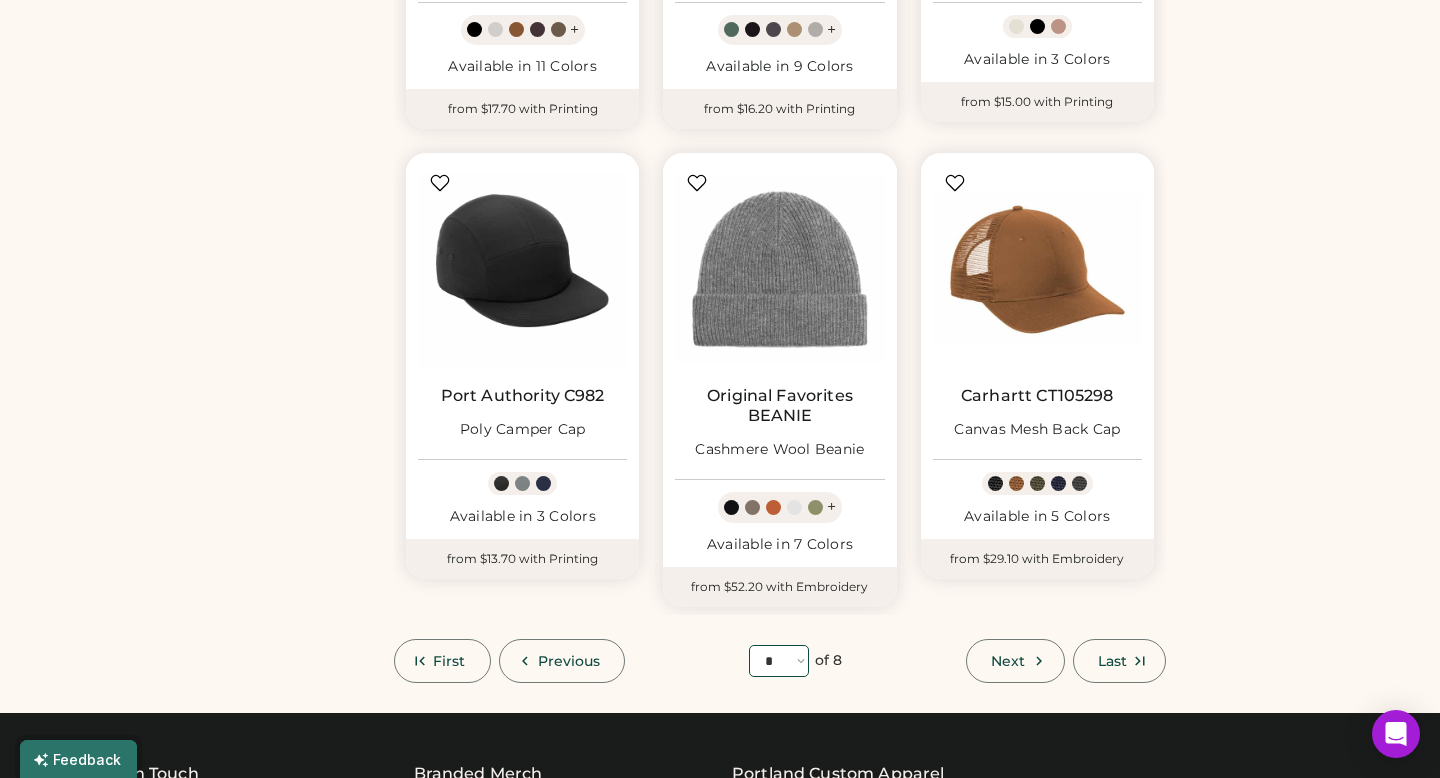click on "**** * * * * * * * *" at bounding box center [779, 661] 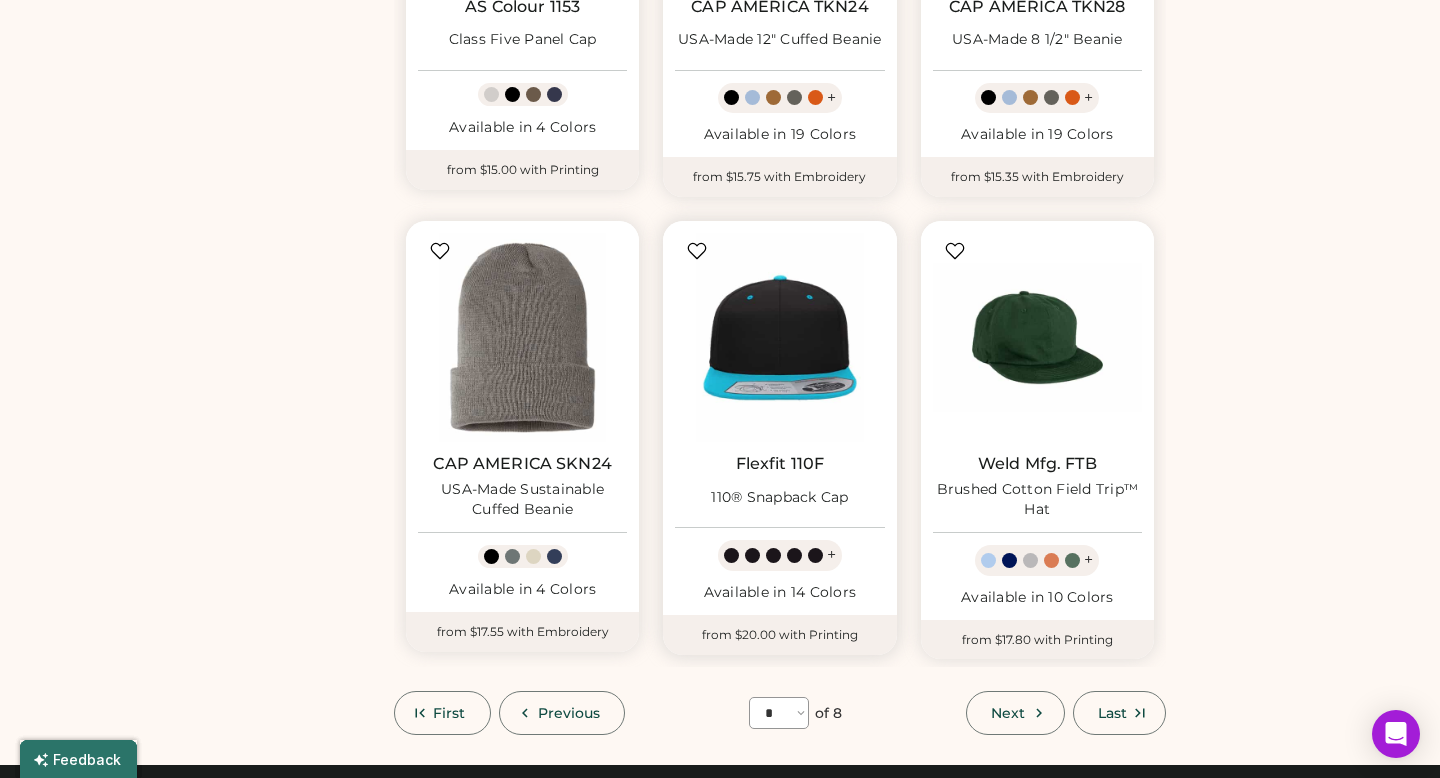 scroll, scrollTop: 1425, scrollLeft: 0, axis: vertical 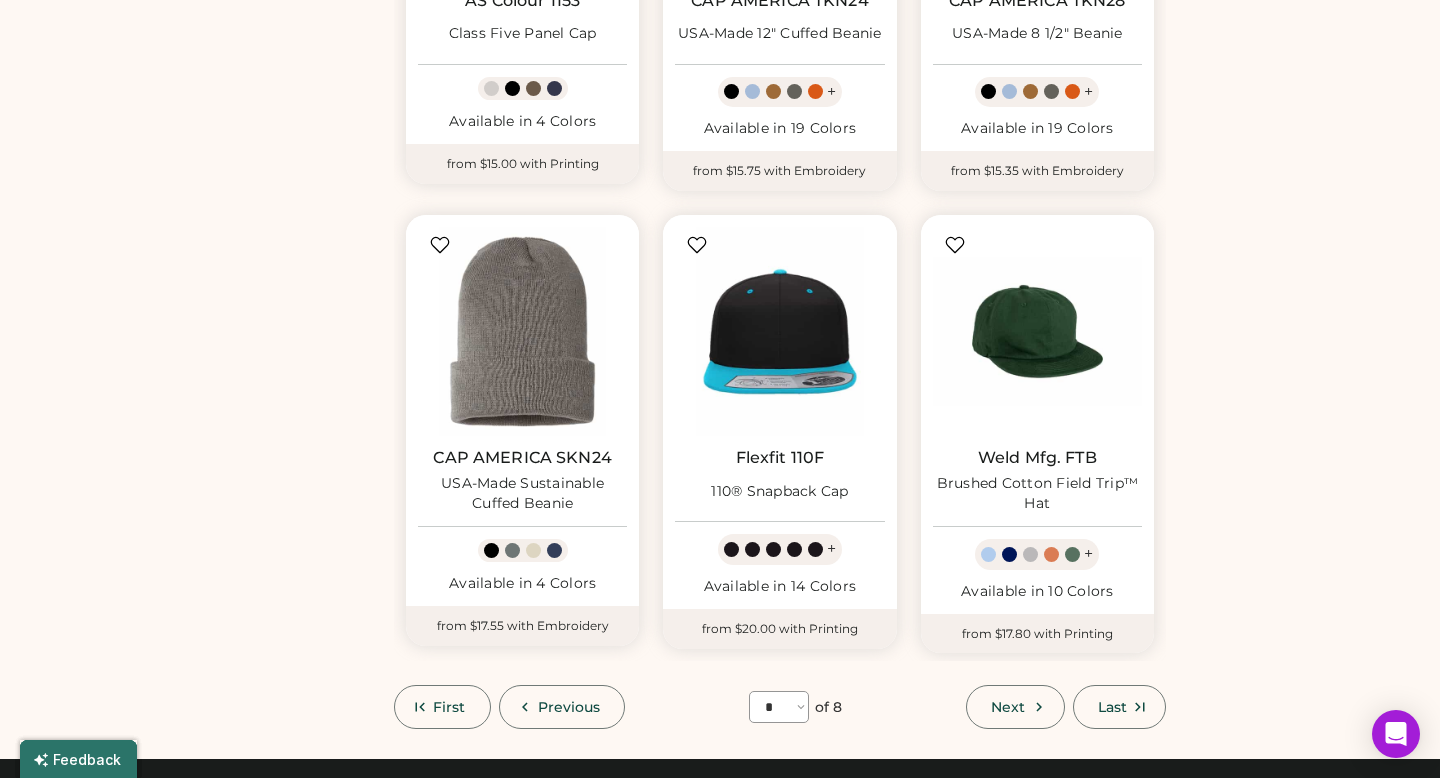 click on "**** * * * * * * * *" at bounding box center [779, 707] 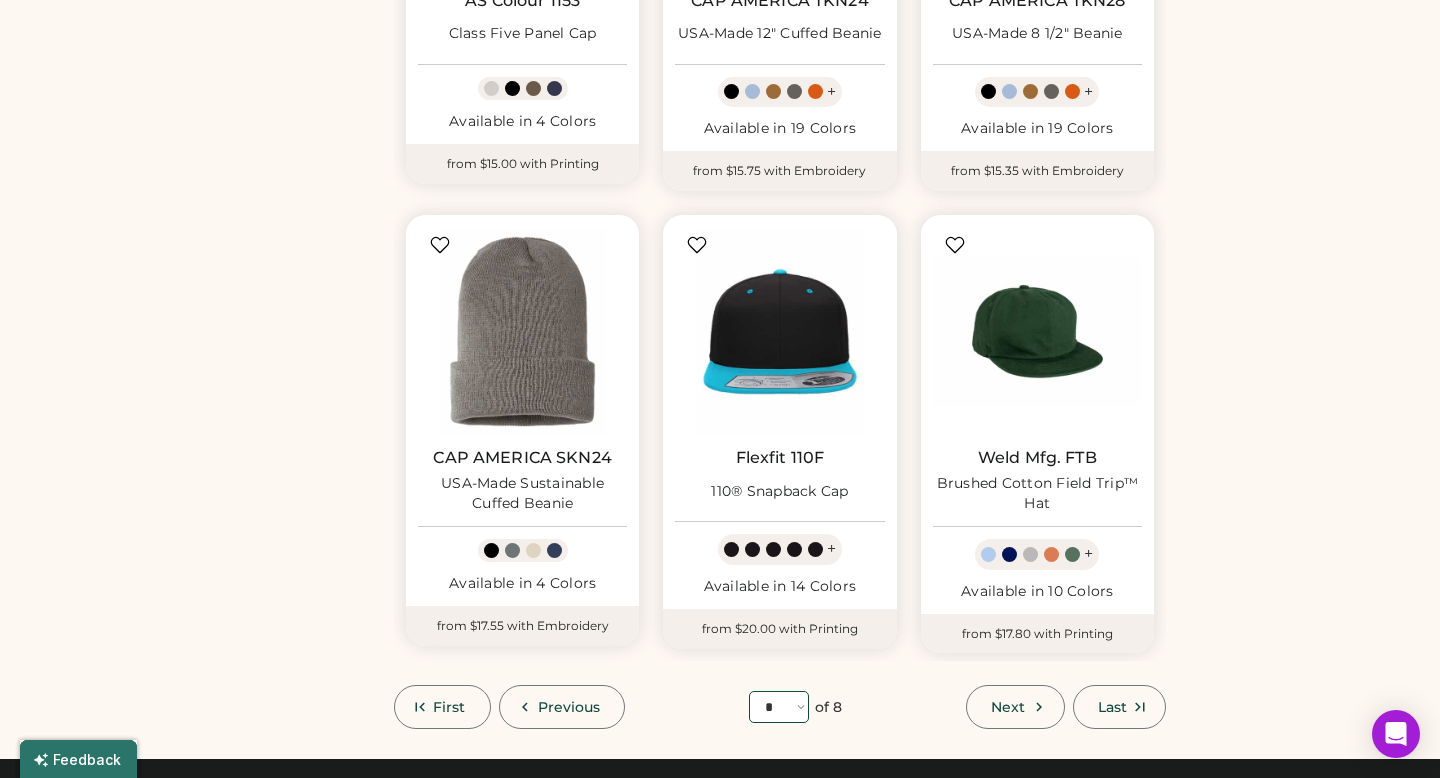 select on "*" 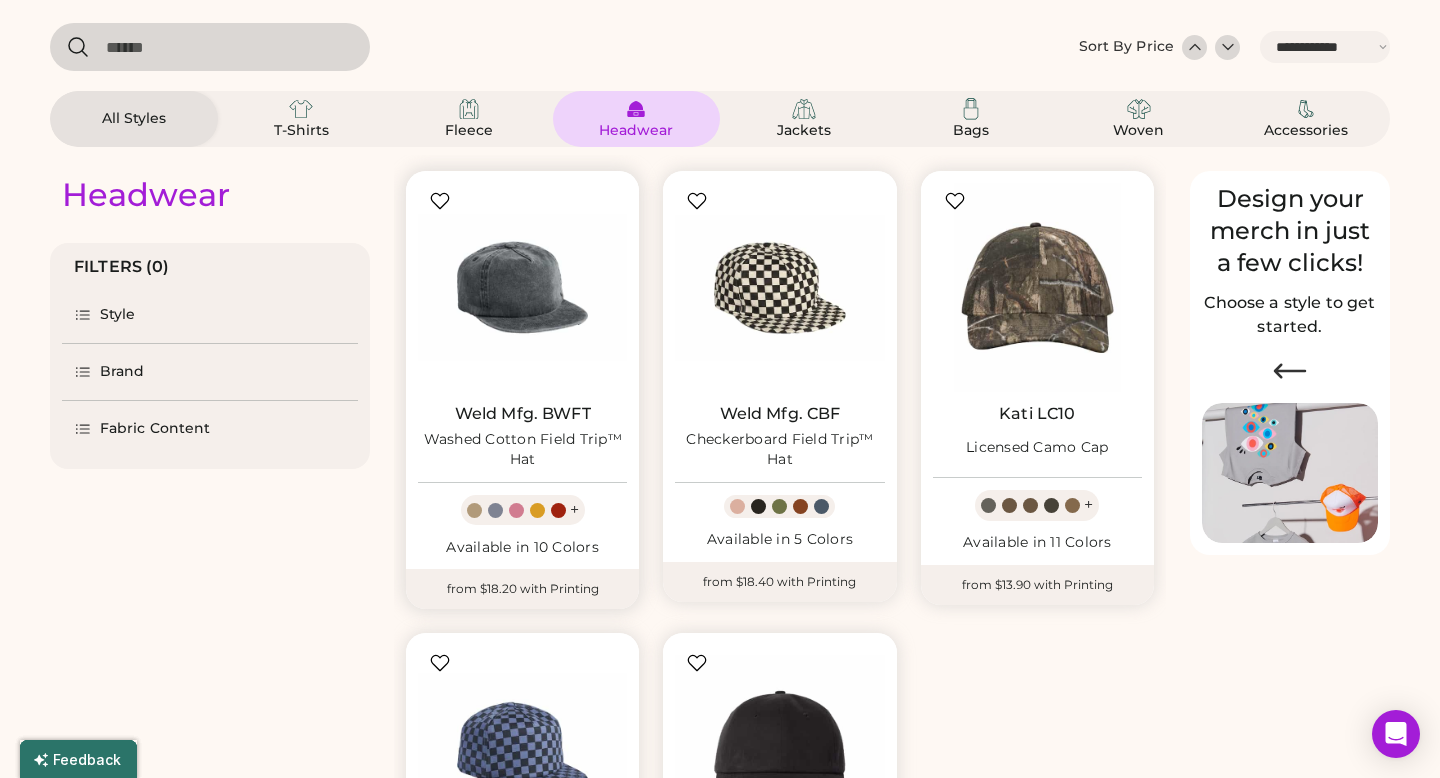 scroll, scrollTop: 0, scrollLeft: 0, axis: both 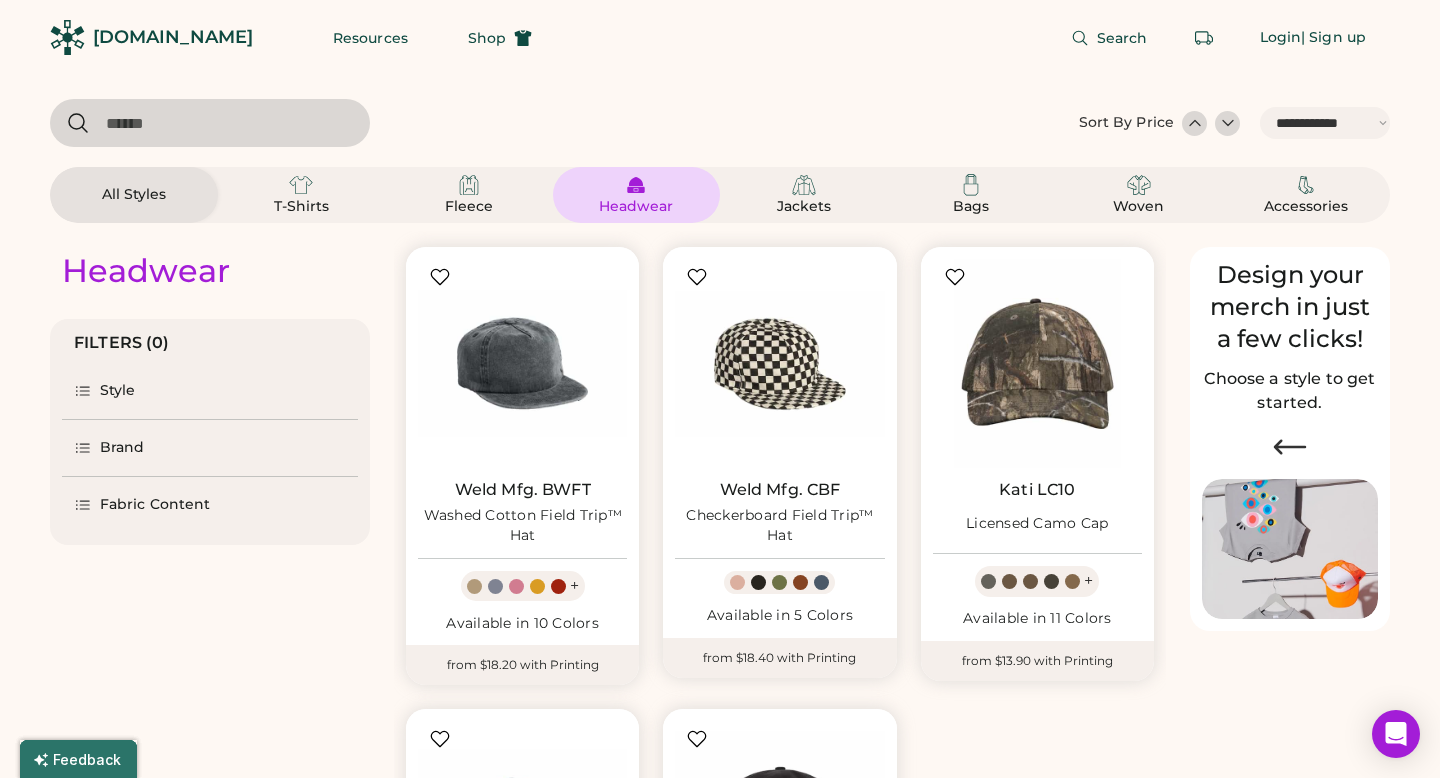 click at bounding box center (210, 123) 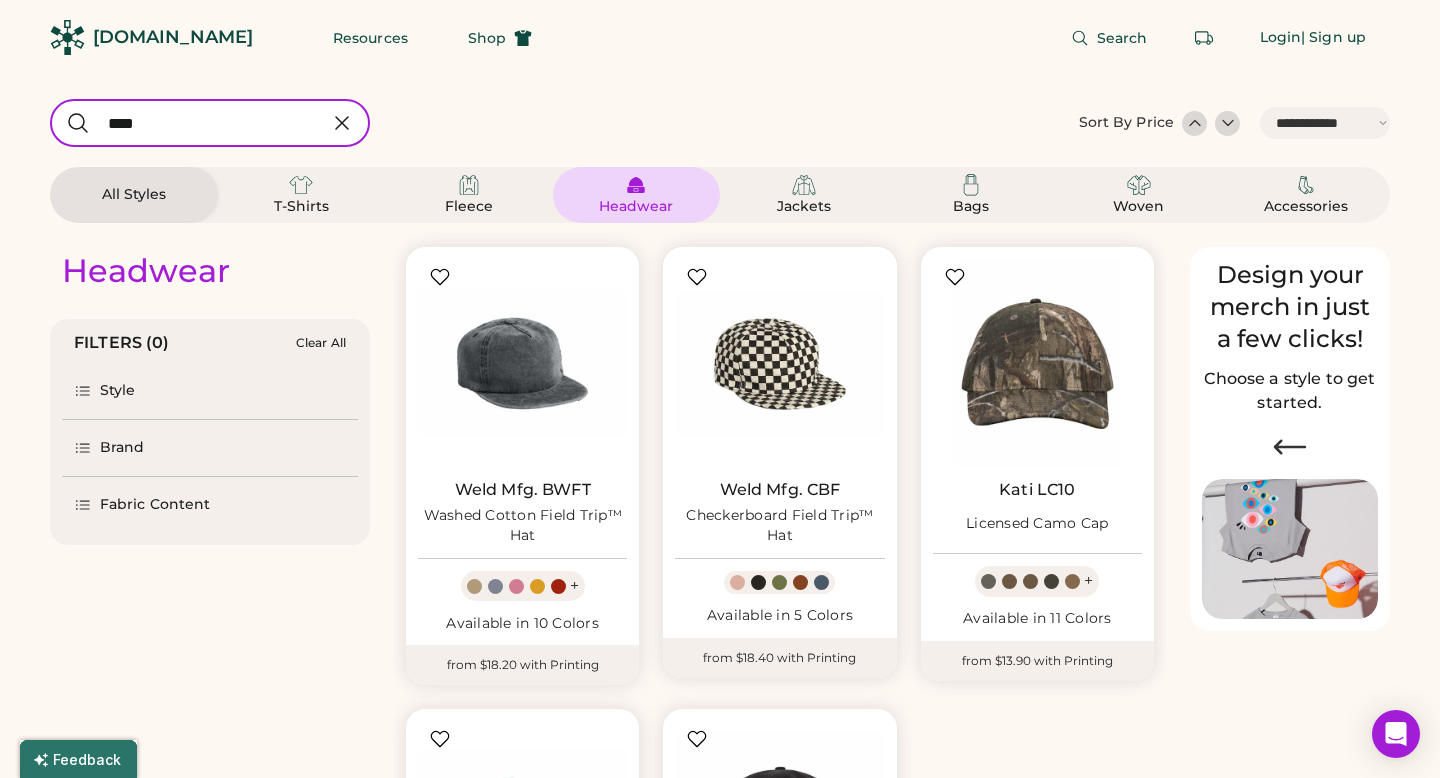 type on "****" 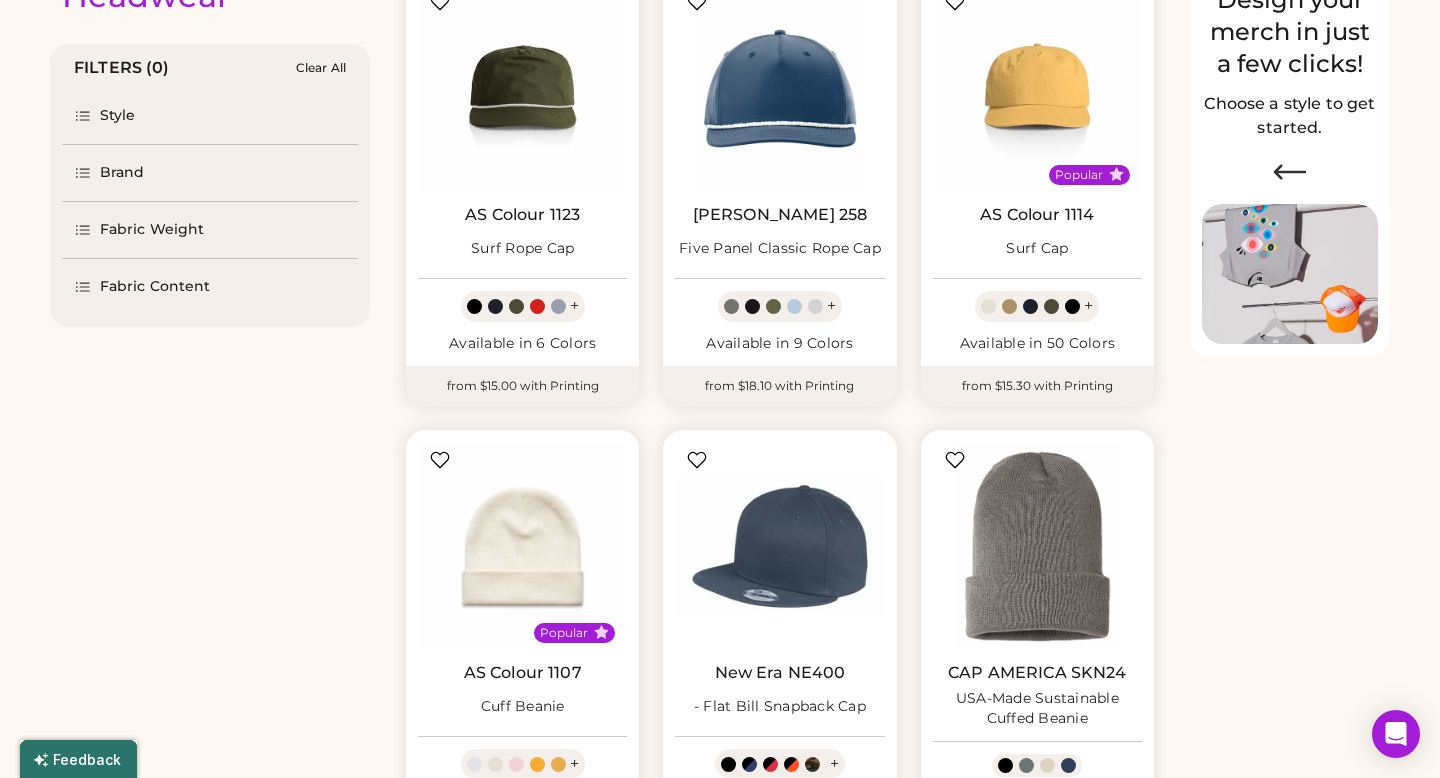 scroll, scrollTop: 90, scrollLeft: 0, axis: vertical 